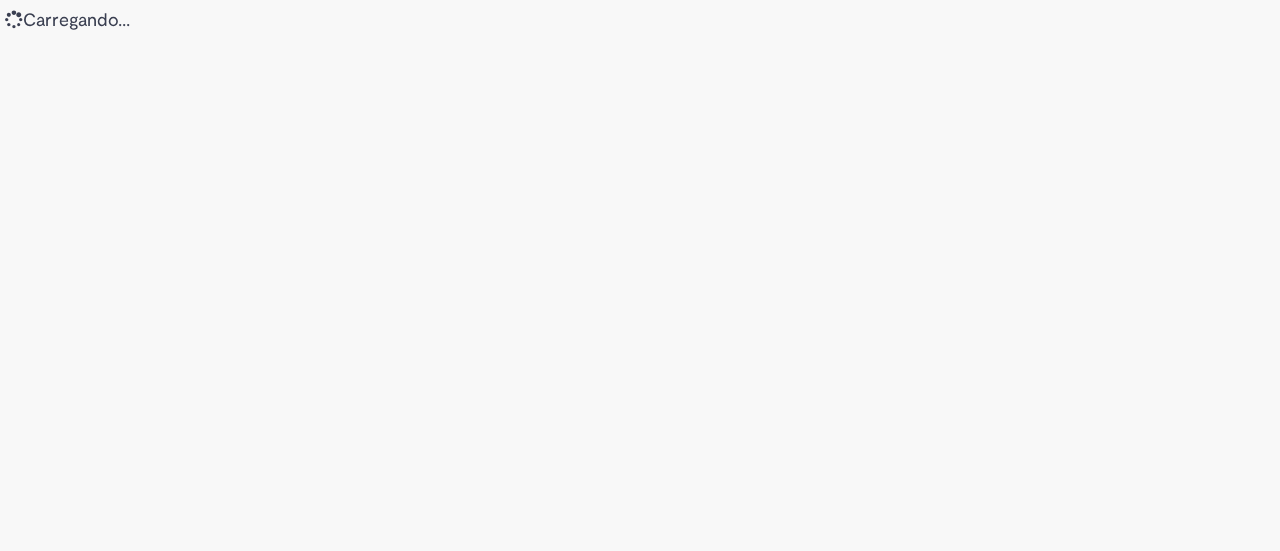 scroll, scrollTop: 0, scrollLeft: 0, axis: both 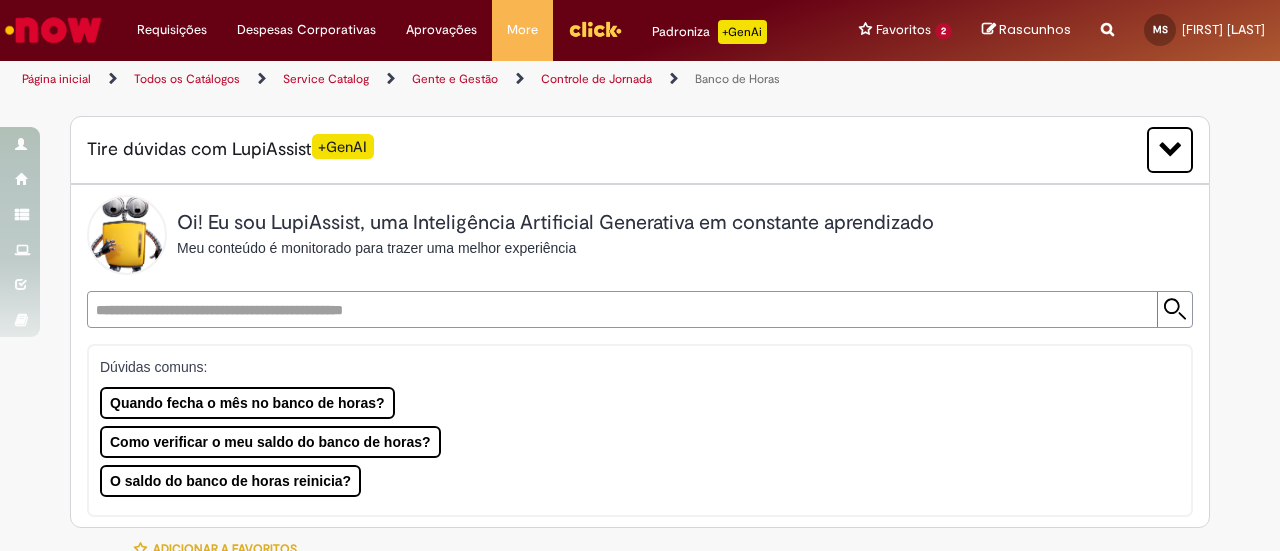 type on "********" 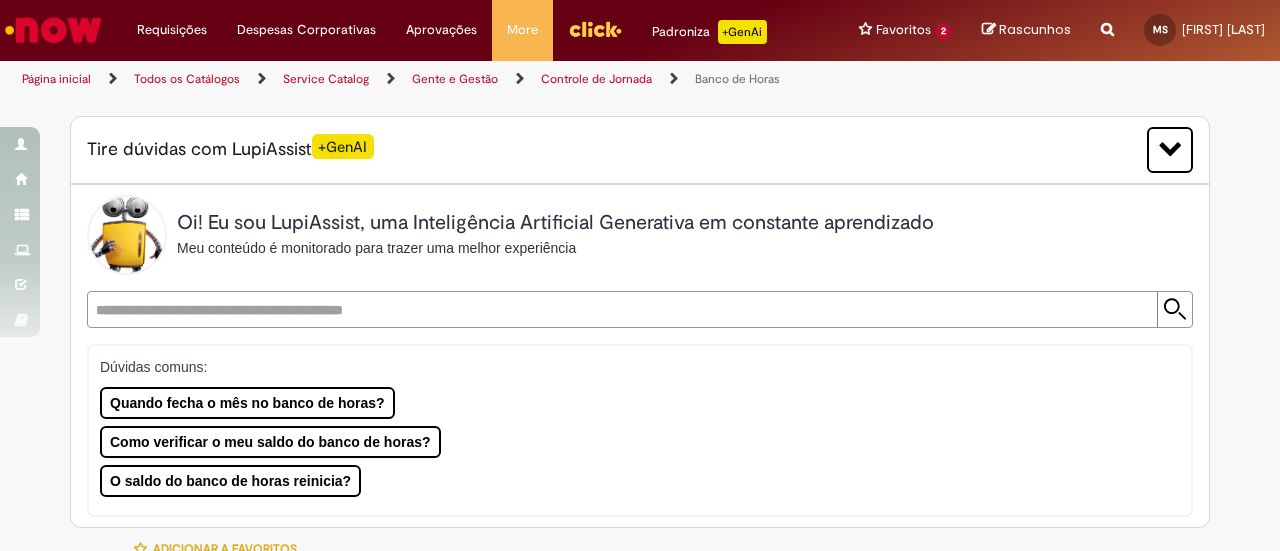 type on "**********" 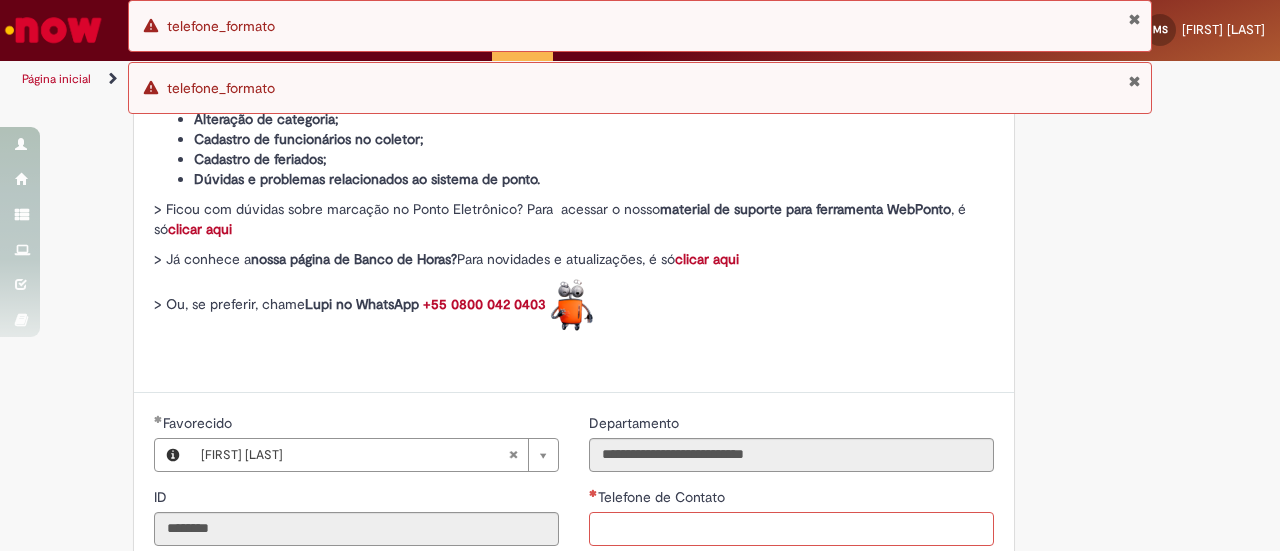 scroll, scrollTop: 866, scrollLeft: 0, axis: vertical 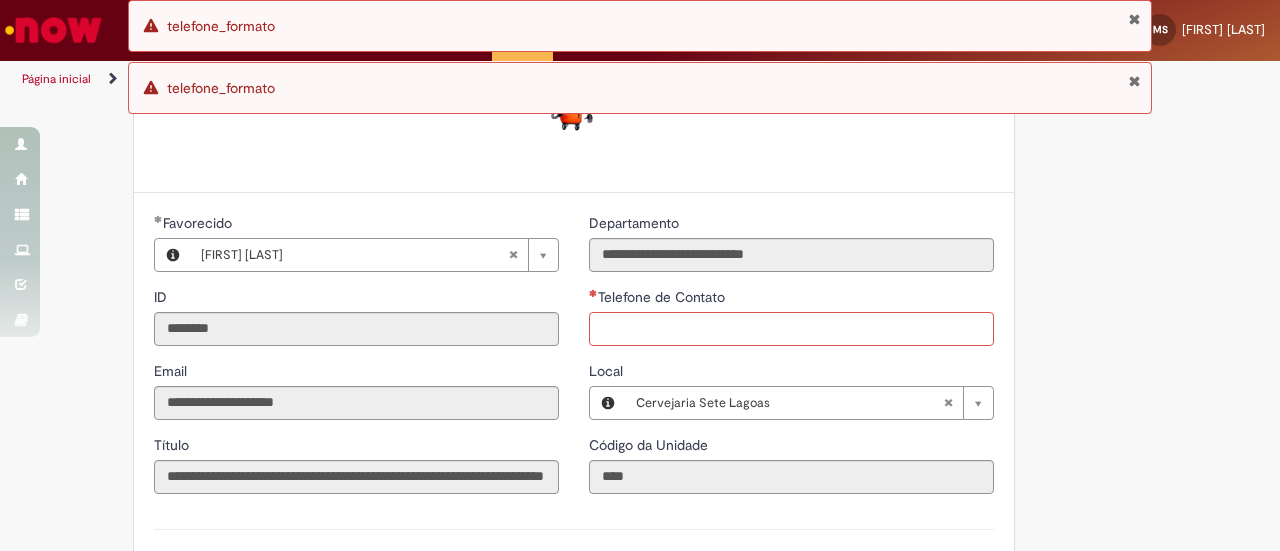 click on "Telefone de Contato" at bounding box center (791, 329) 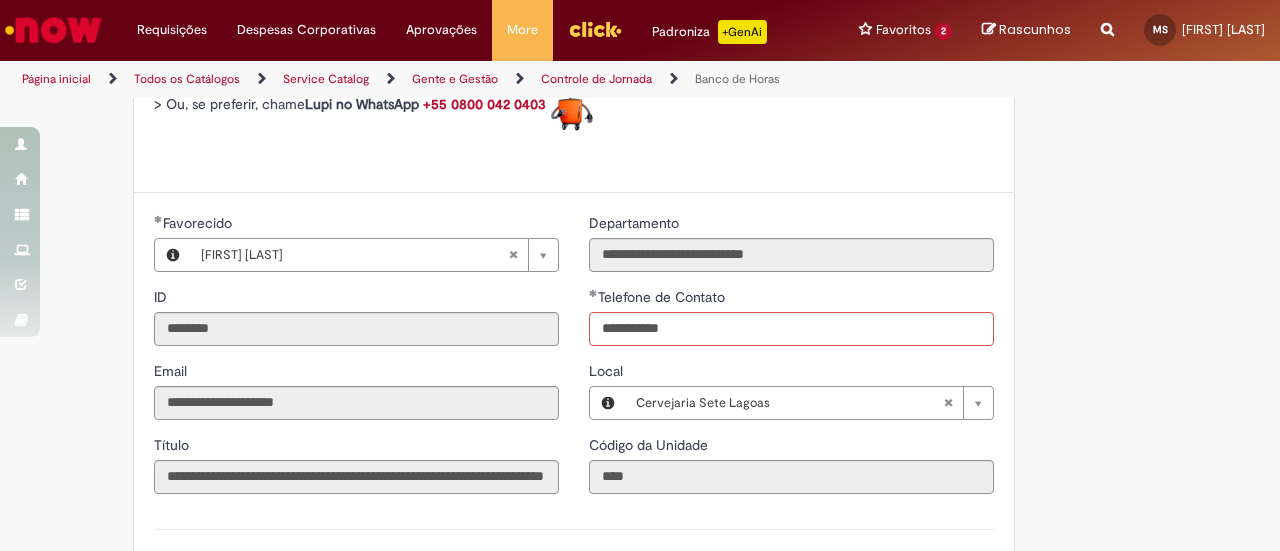 click on "**********" at bounding box center (640, 384) 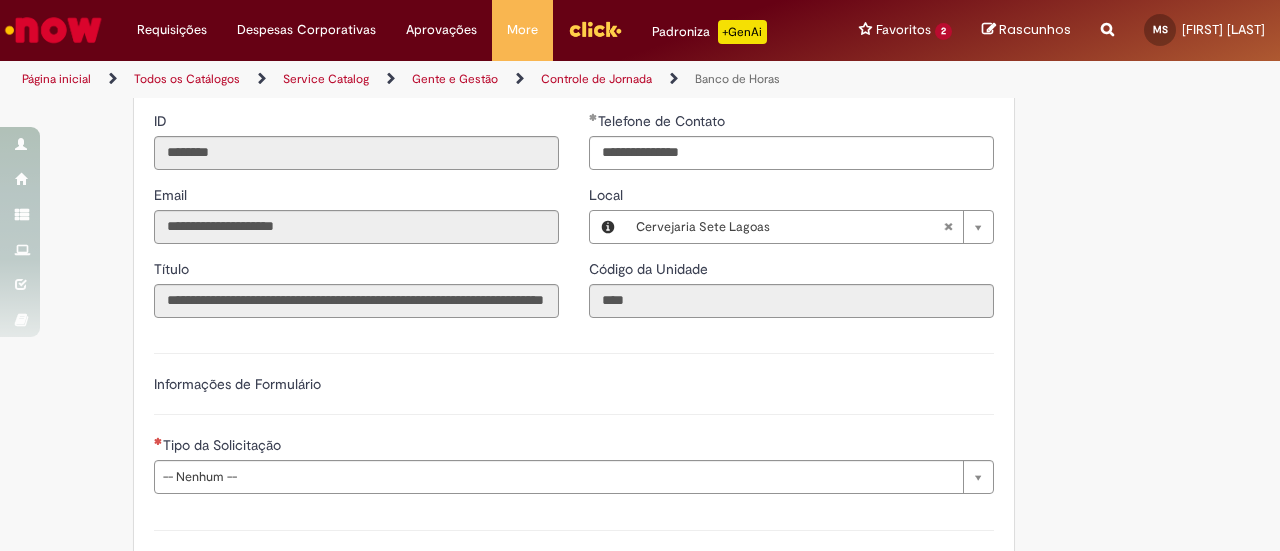 scroll, scrollTop: 1166, scrollLeft: 0, axis: vertical 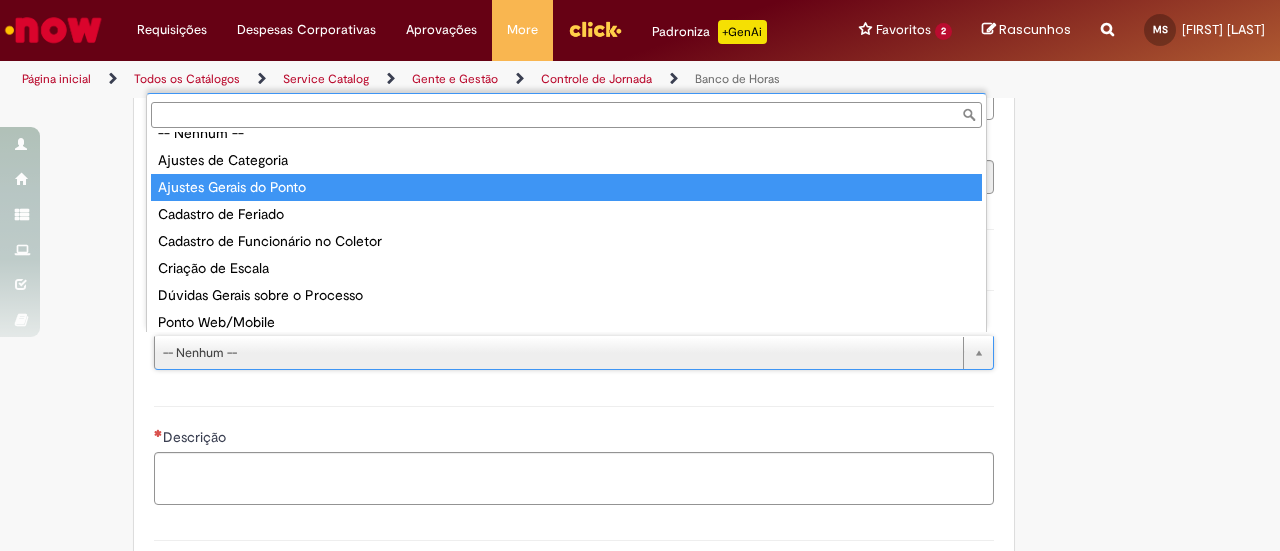 type on "**********" 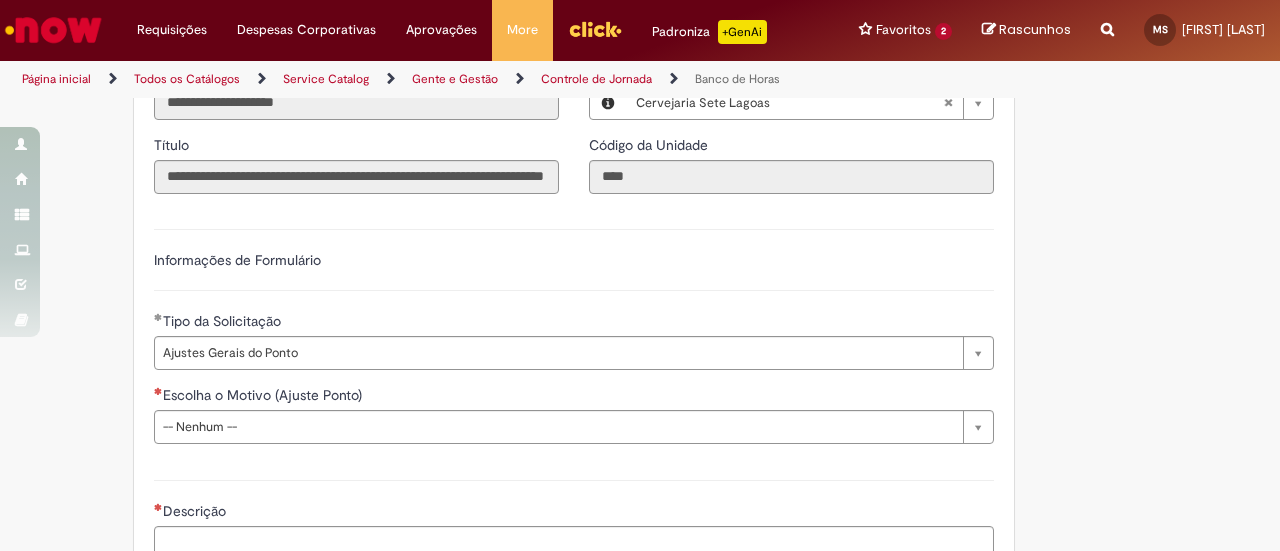 click on "Descrição" at bounding box center (574, 527) 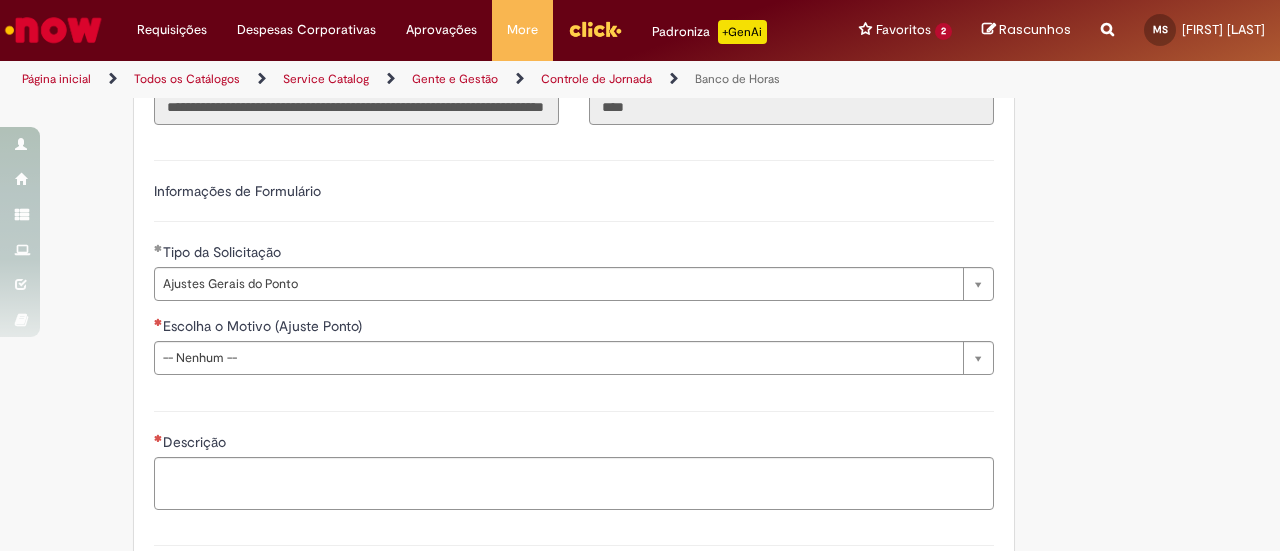 scroll, scrollTop: 1266, scrollLeft: 0, axis: vertical 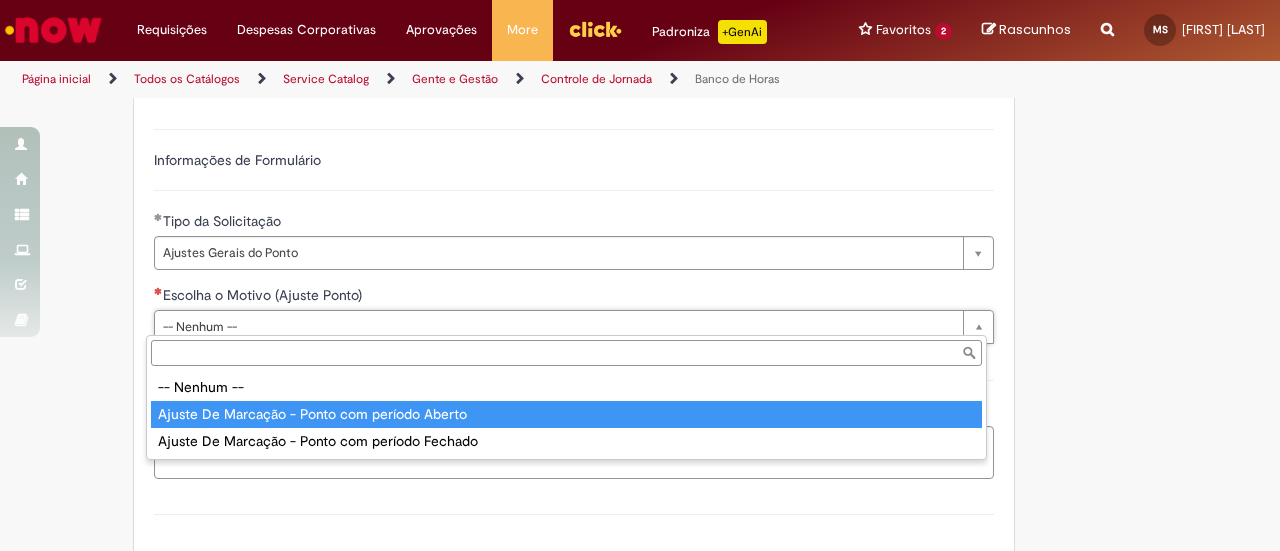 type on "**********" 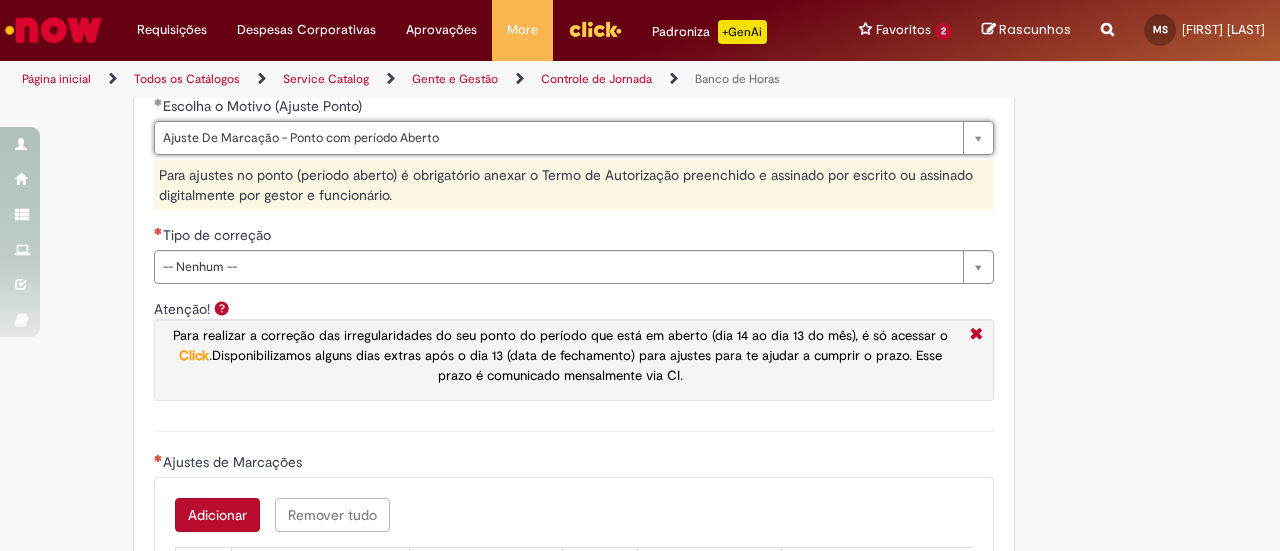 scroll, scrollTop: 1466, scrollLeft: 0, axis: vertical 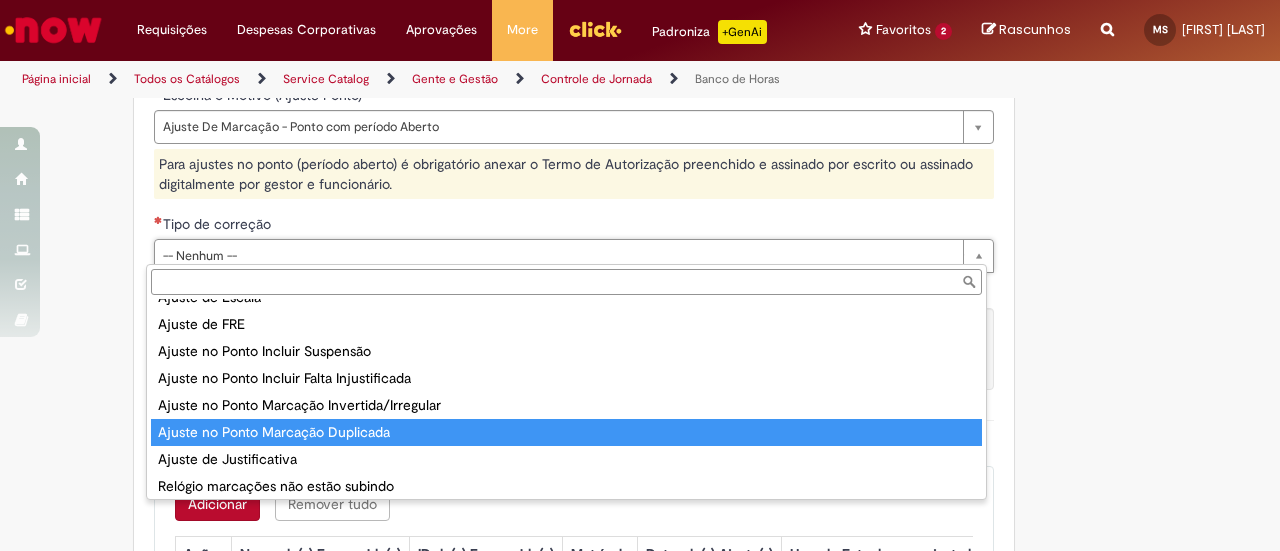 type on "**********" 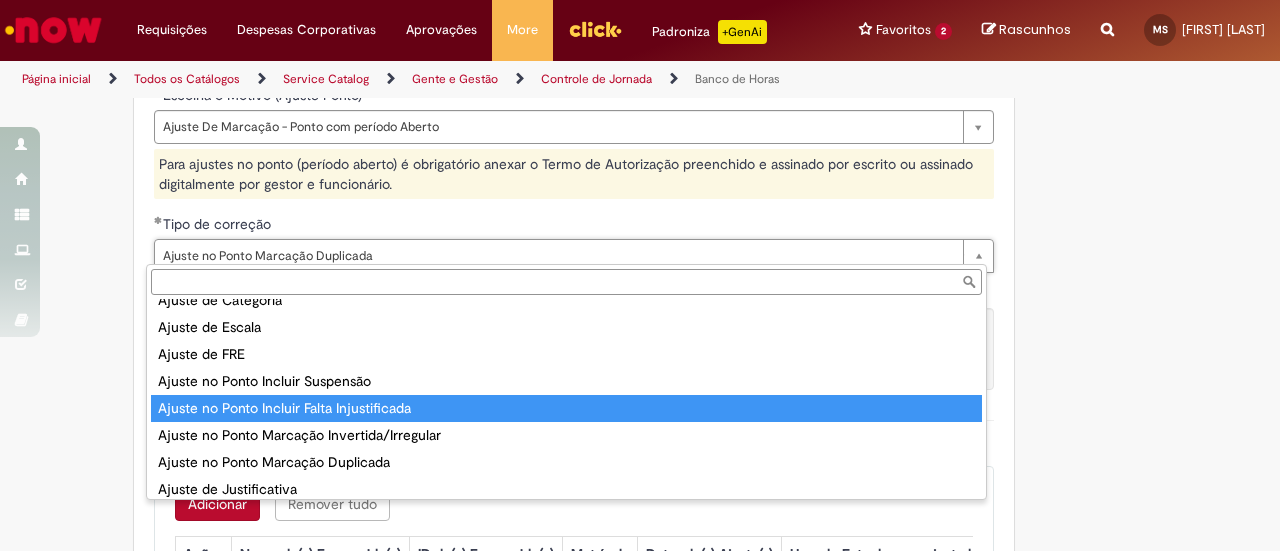 scroll, scrollTop: 104, scrollLeft: 0, axis: vertical 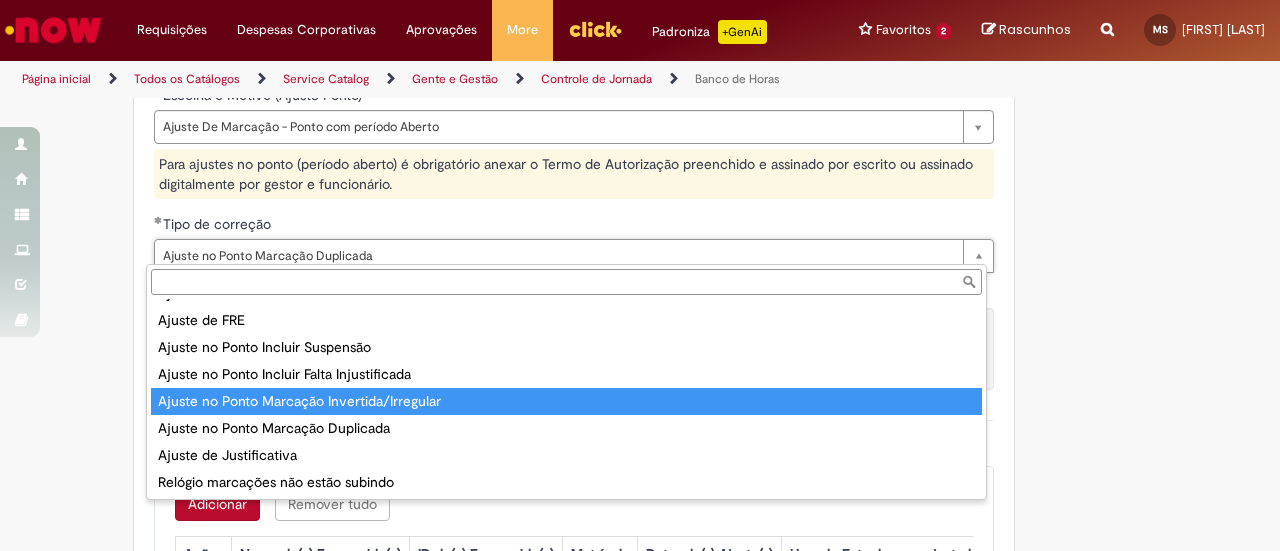 type on "**********" 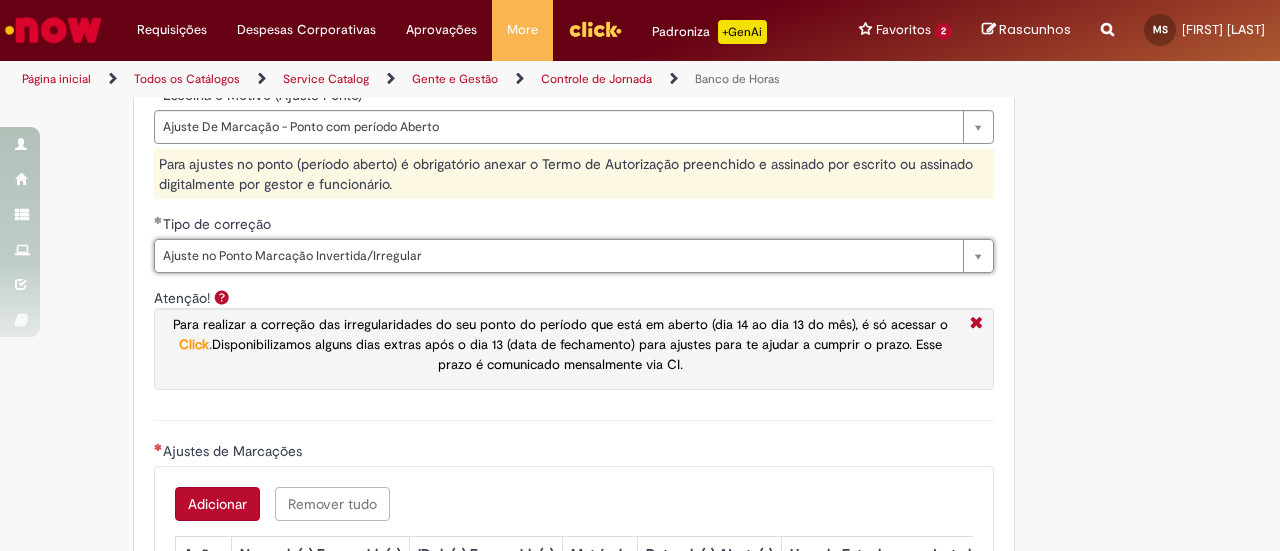 scroll, scrollTop: 0, scrollLeft: 229, axis: horizontal 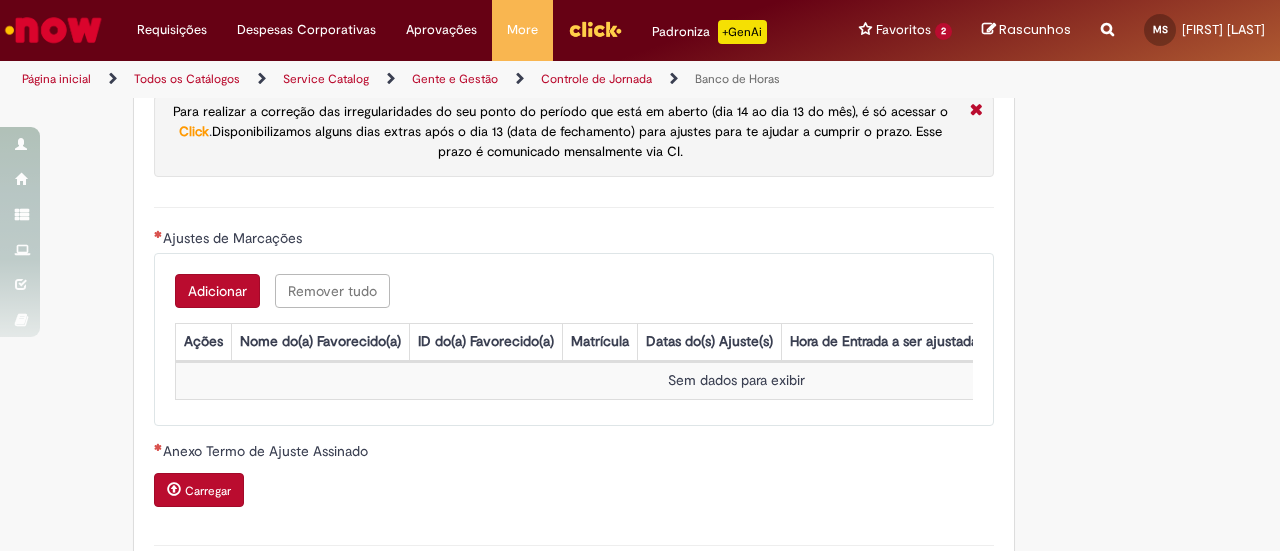 click on "Adicionar" at bounding box center [217, 291] 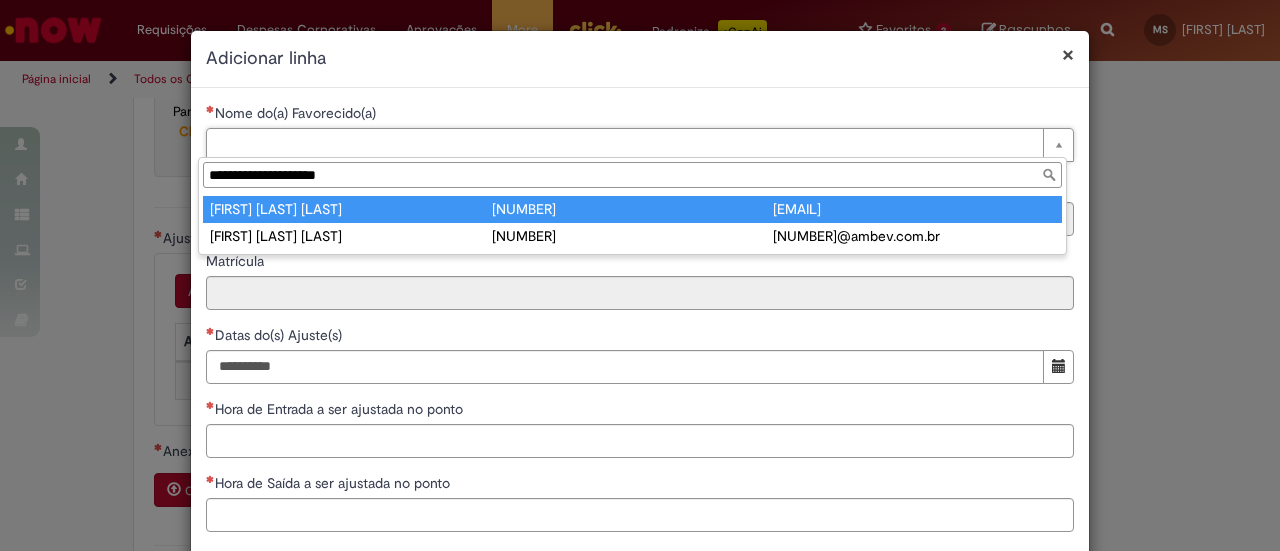 type on "**********" 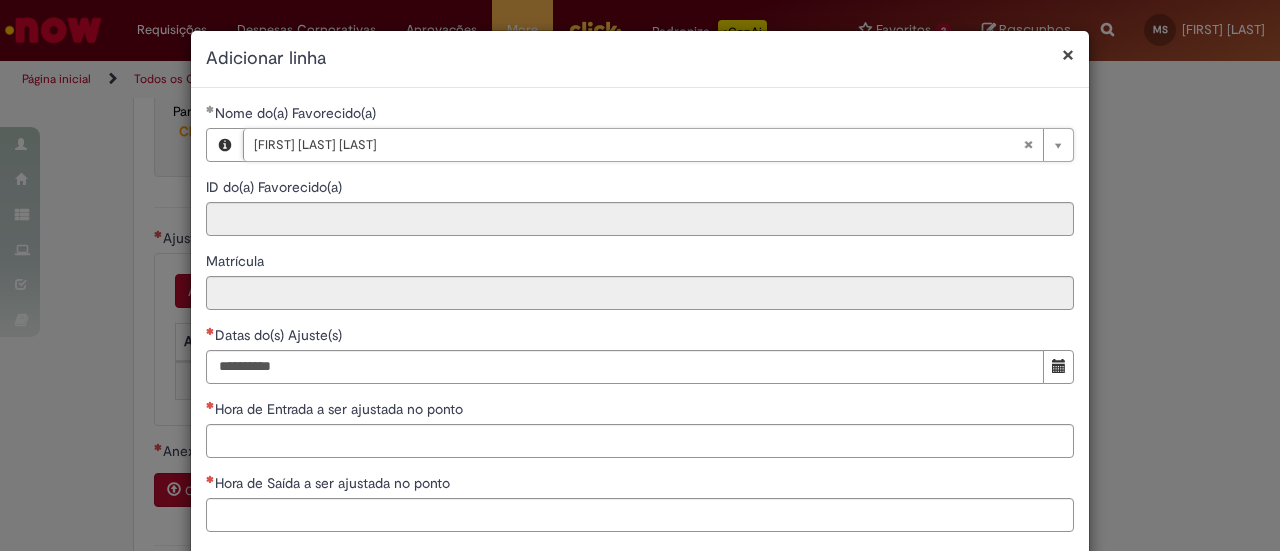 type on "********" 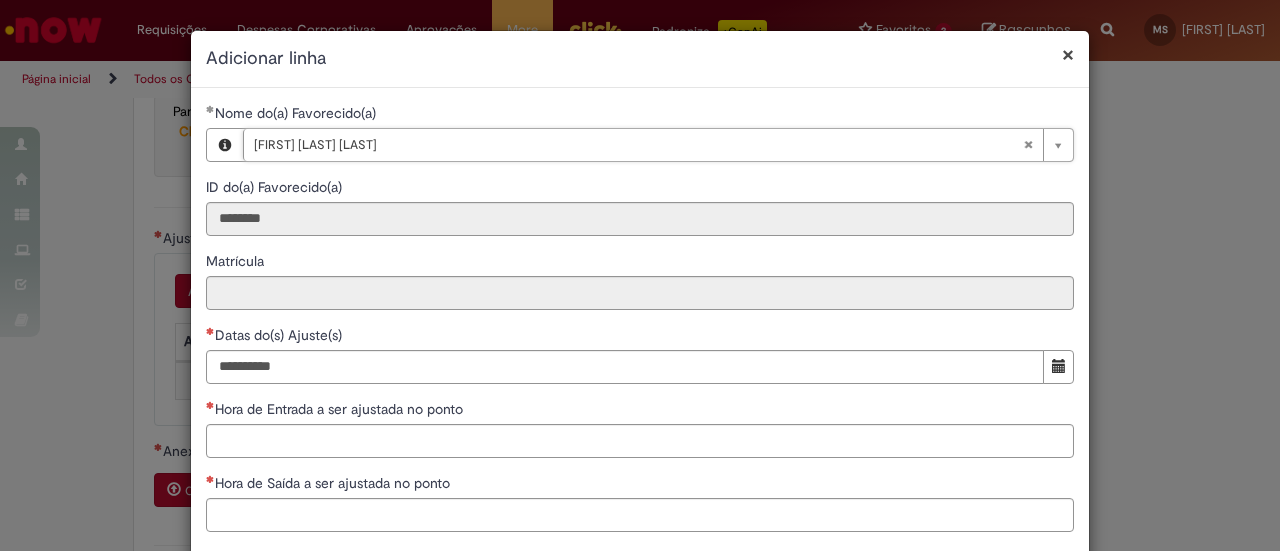 type on "********" 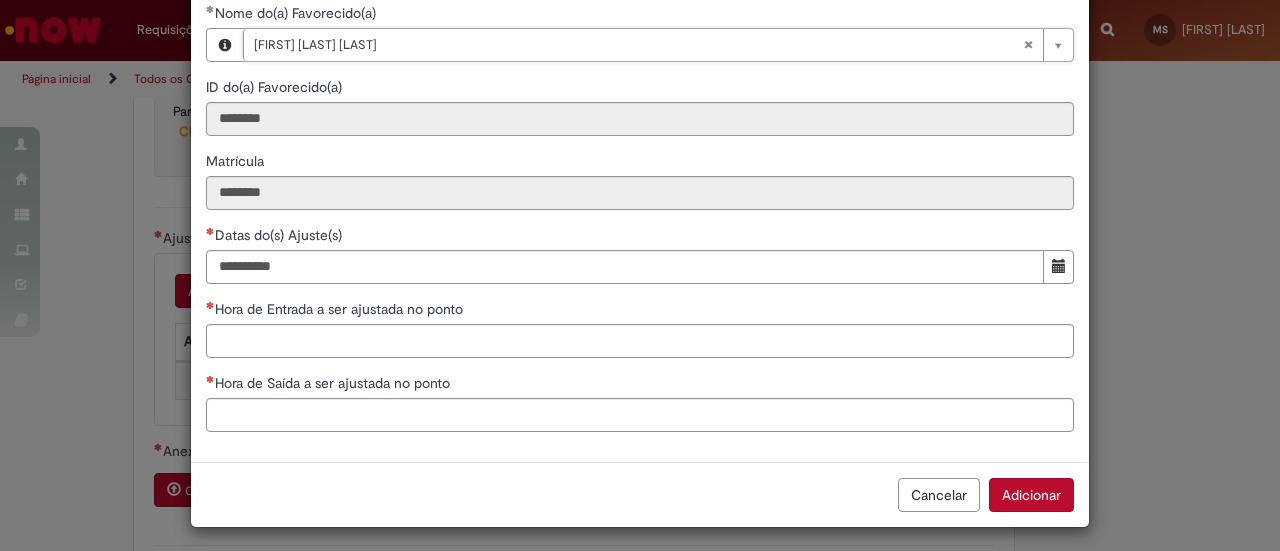 scroll, scrollTop: 104, scrollLeft: 0, axis: vertical 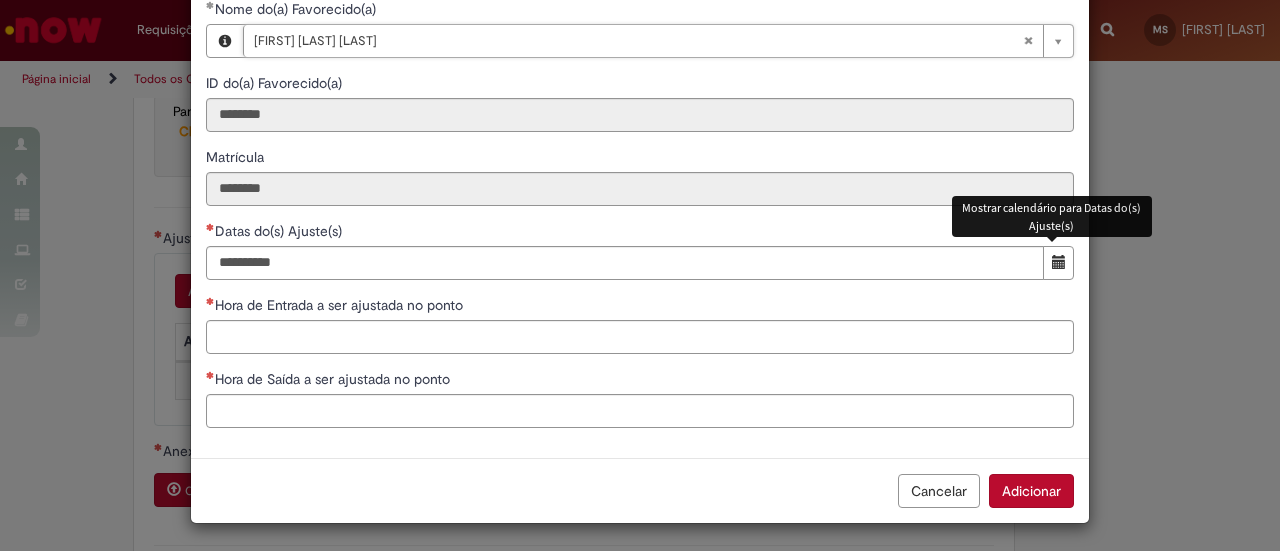 click at bounding box center [1058, 263] 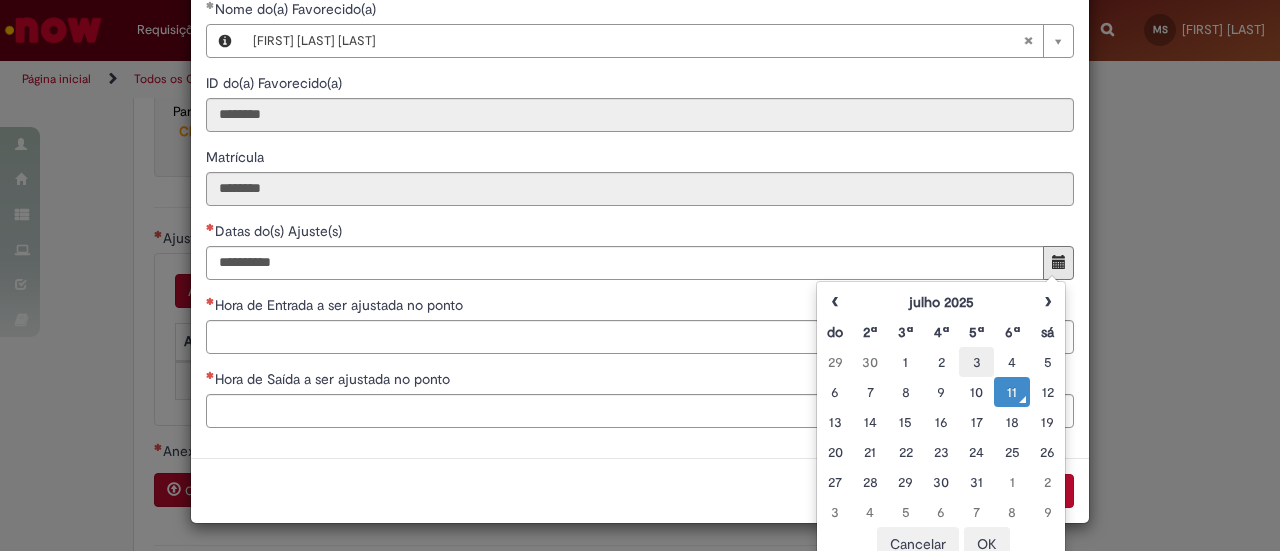 click on "3" at bounding box center [976, 362] 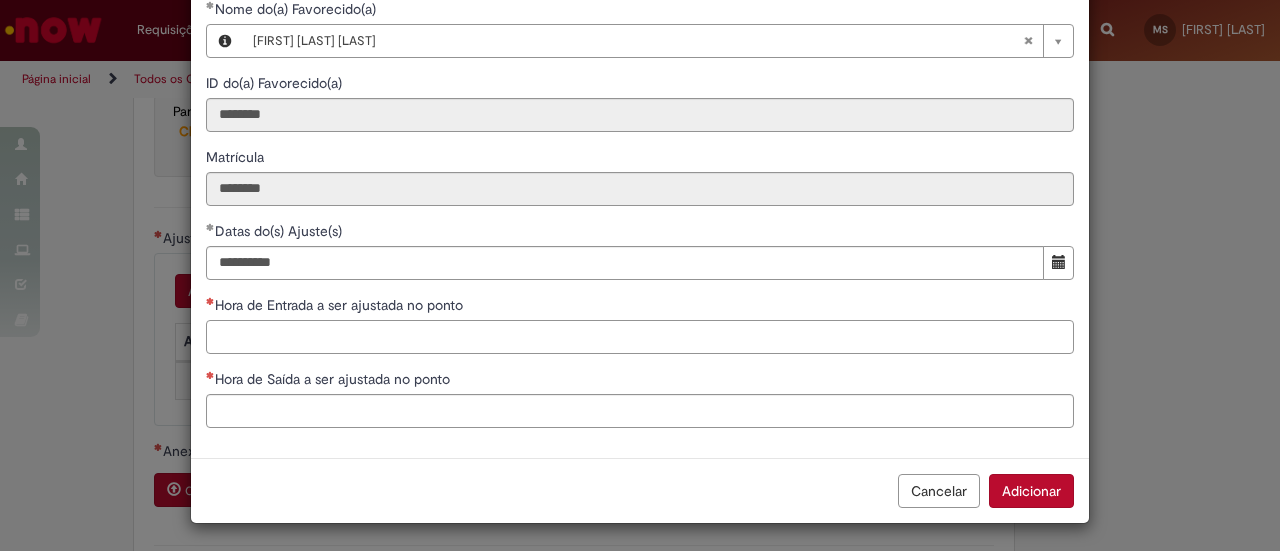 click on "Hora de Entrada a ser ajustada no ponto" at bounding box center [640, 337] 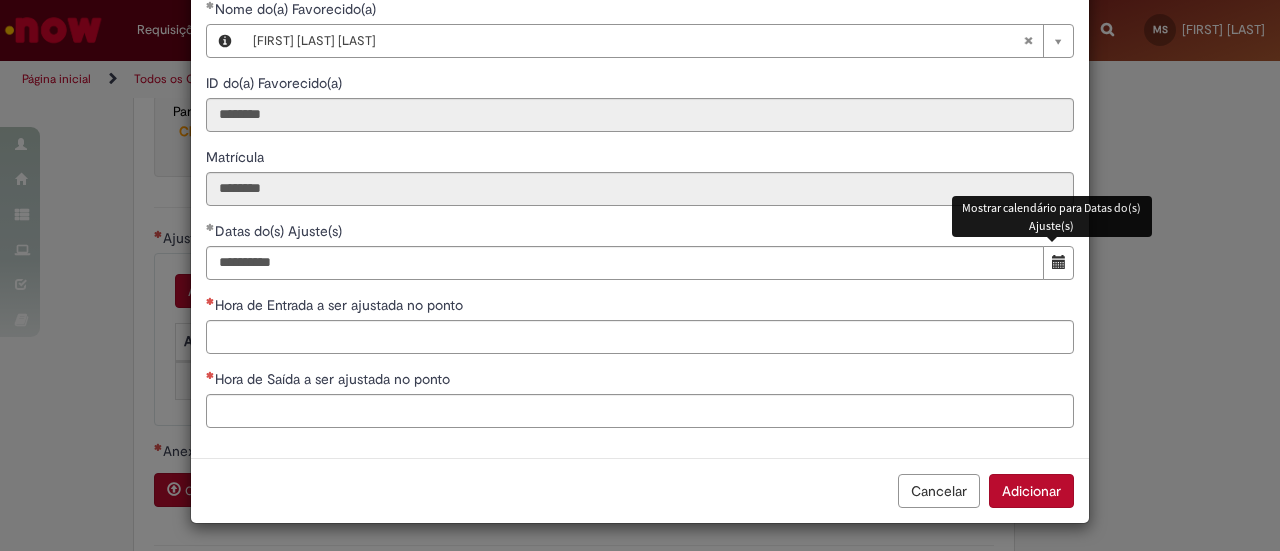 click at bounding box center [1059, 262] 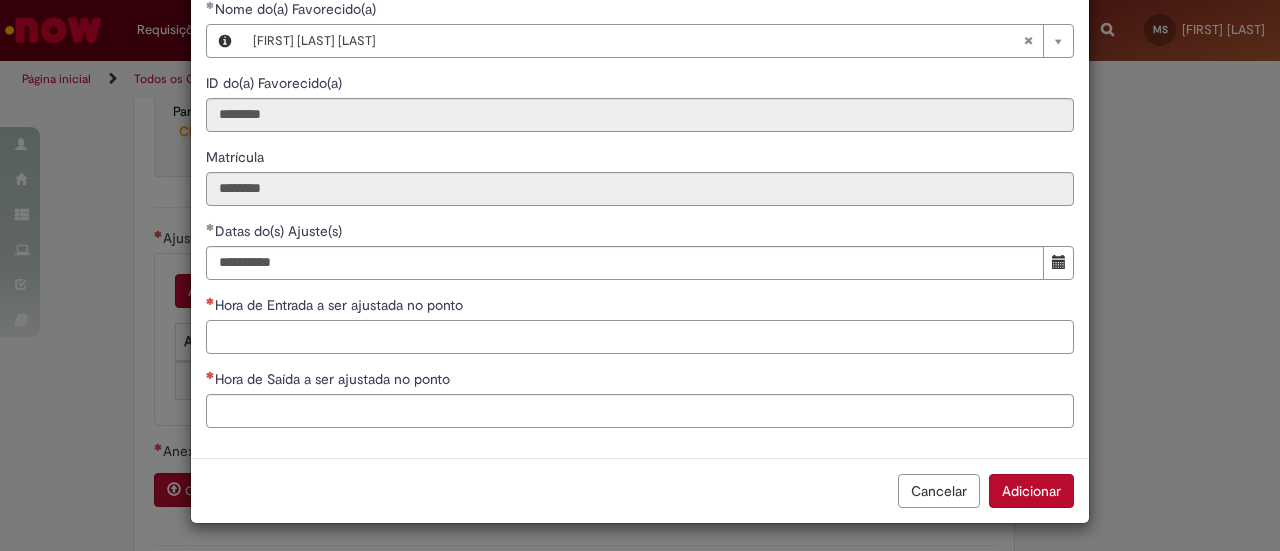 click on "Hora de Entrada a ser ajustada no ponto" at bounding box center (640, 337) 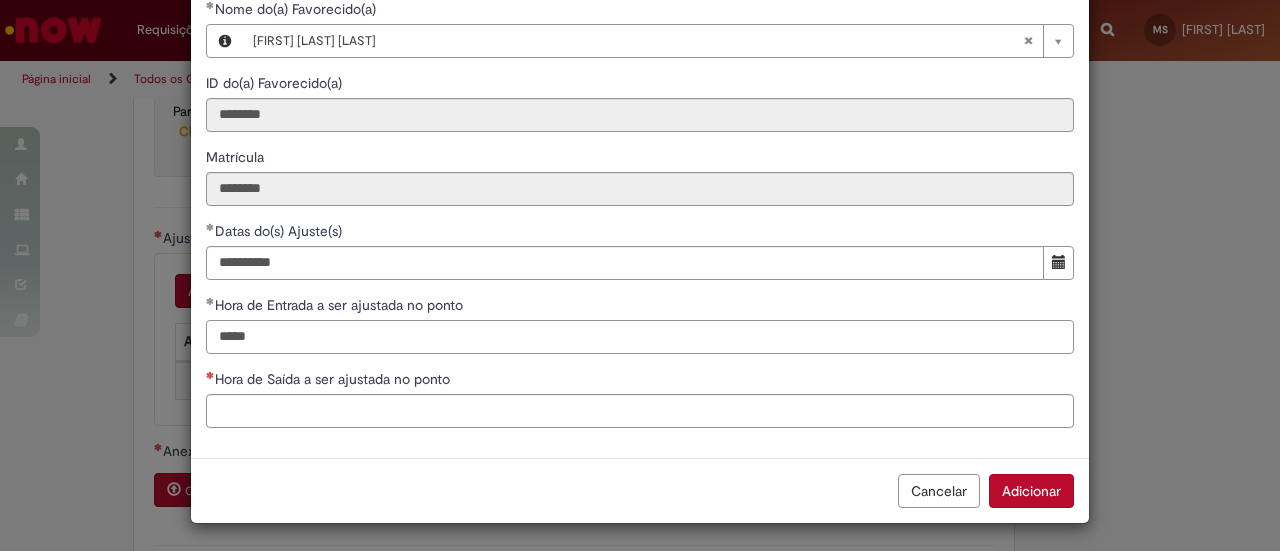 type on "*****" 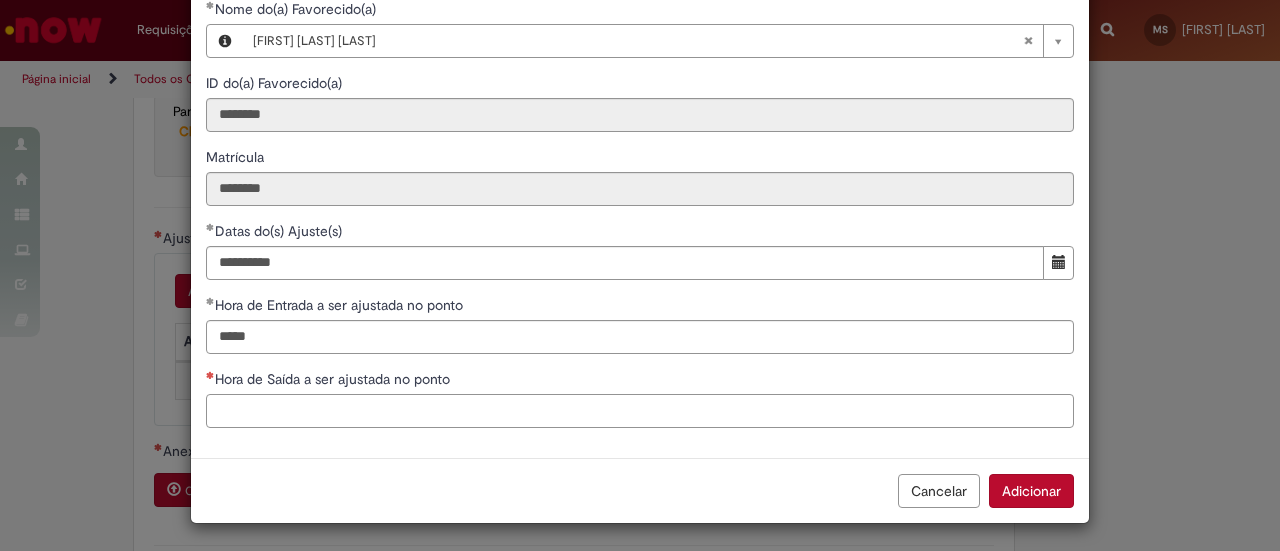 click on "Hora de Saída a ser ajustada no ponto" at bounding box center [640, 411] 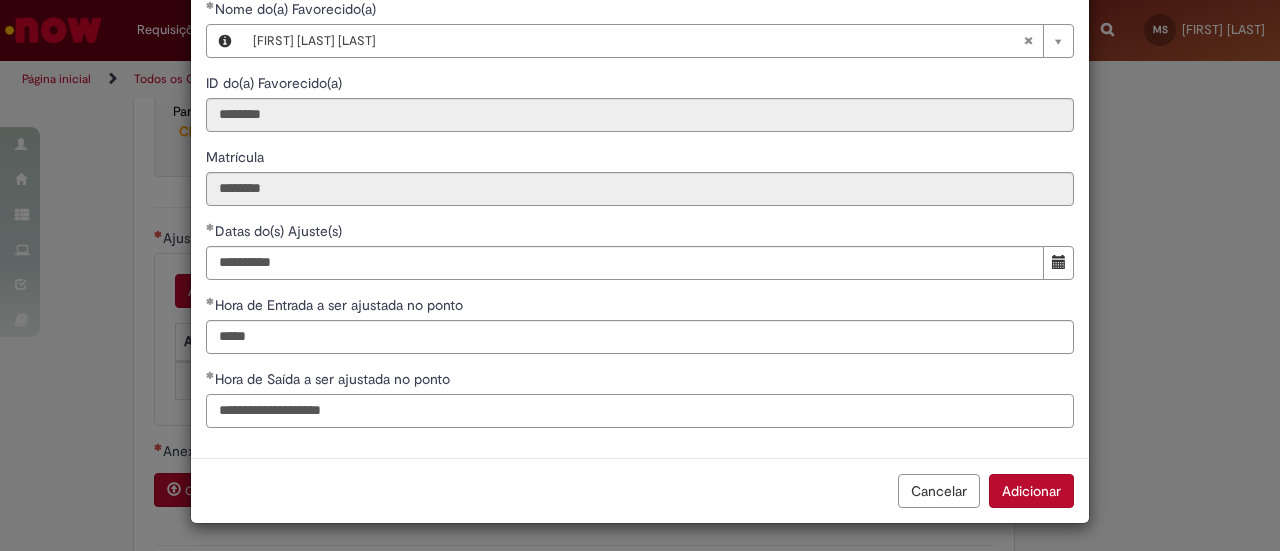 type on "**********" 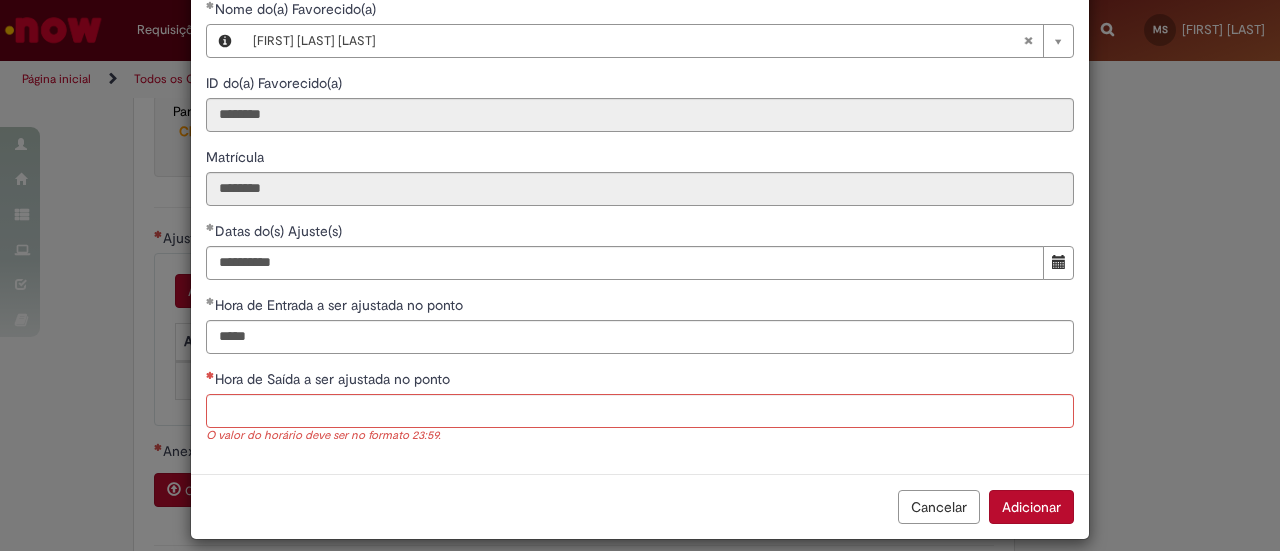 click on "Cancelar   Adicionar" at bounding box center (640, 506) 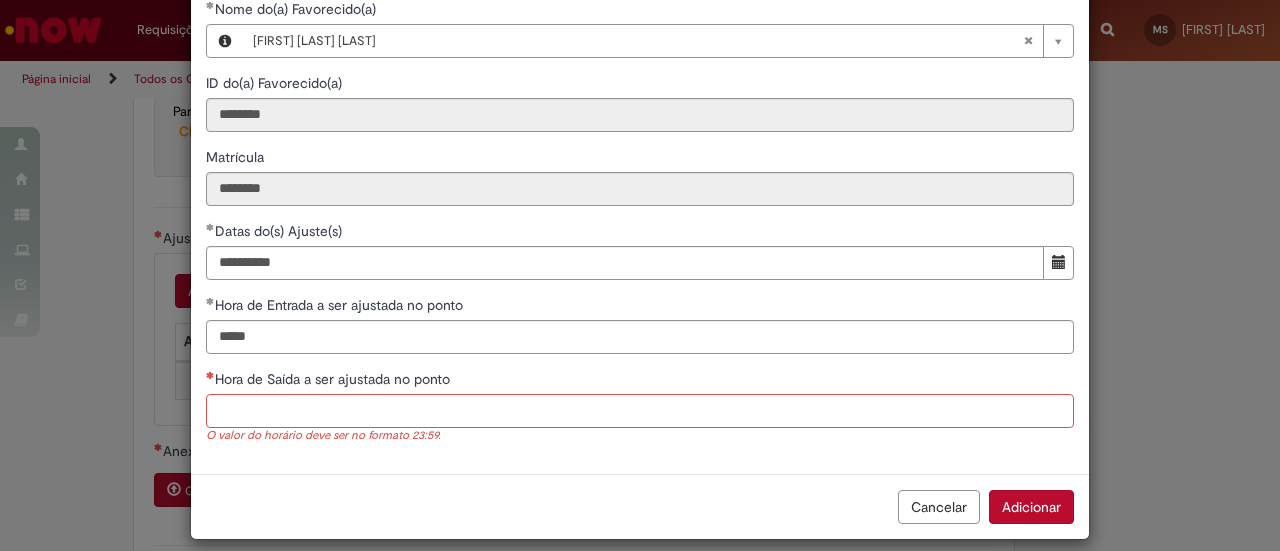 click on "Hora de Saída a ser ajustada no ponto" at bounding box center (640, 411) 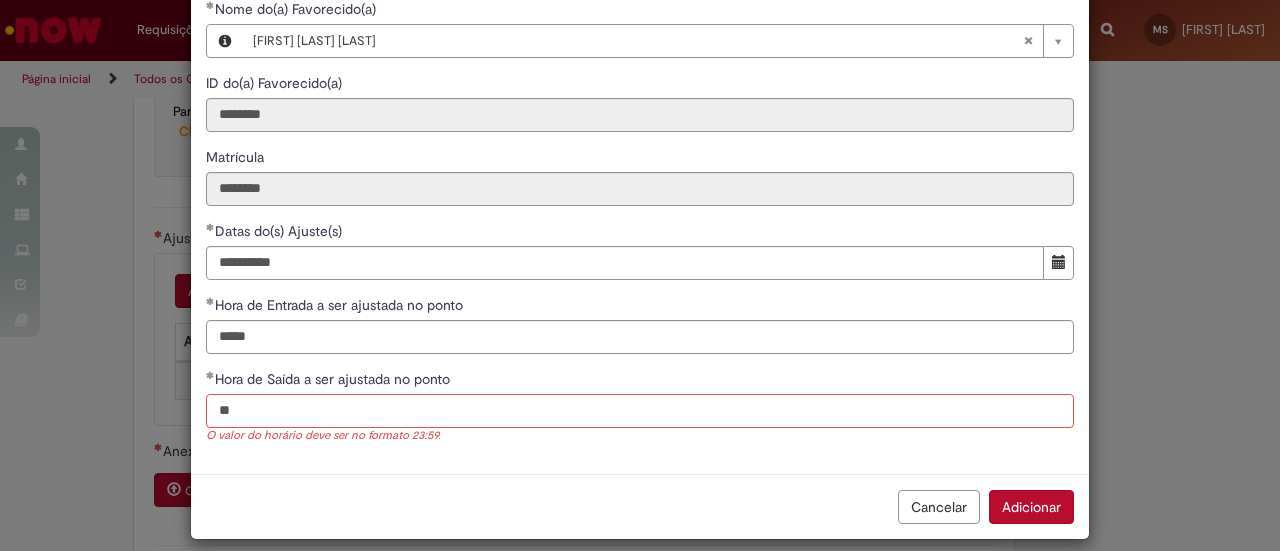 type on "**" 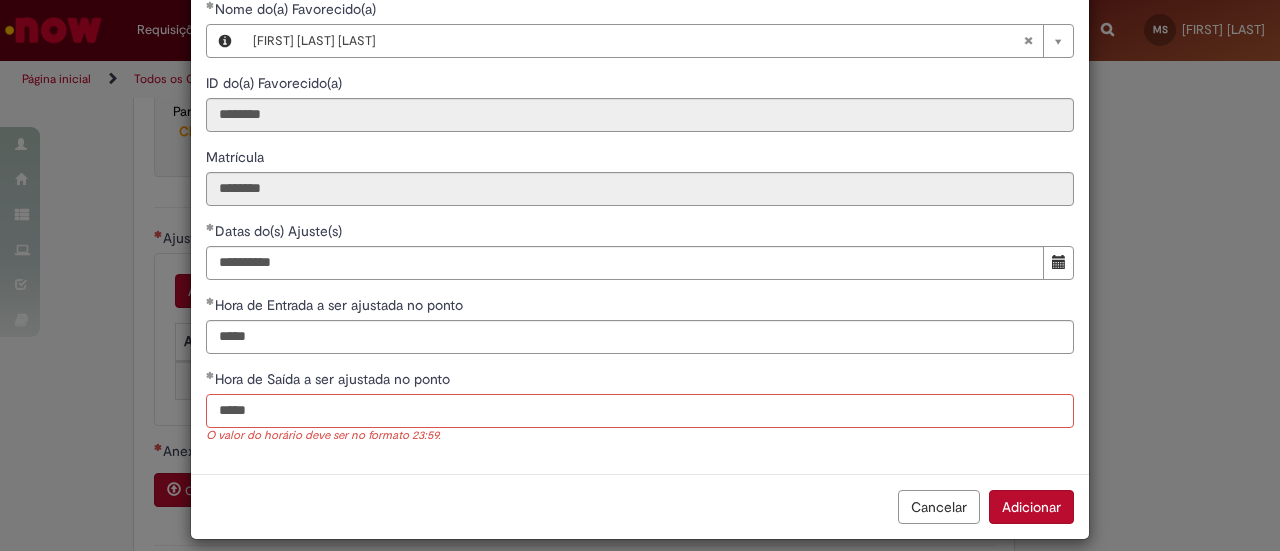 type on "*****" 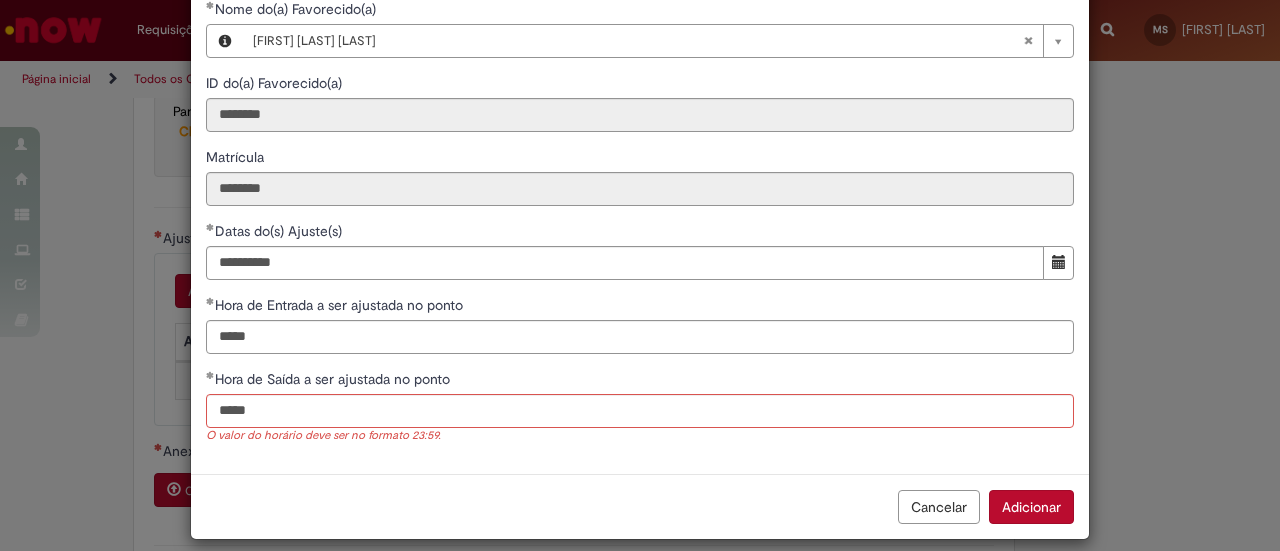 click on "Cancelar   Adicionar" at bounding box center [640, 506] 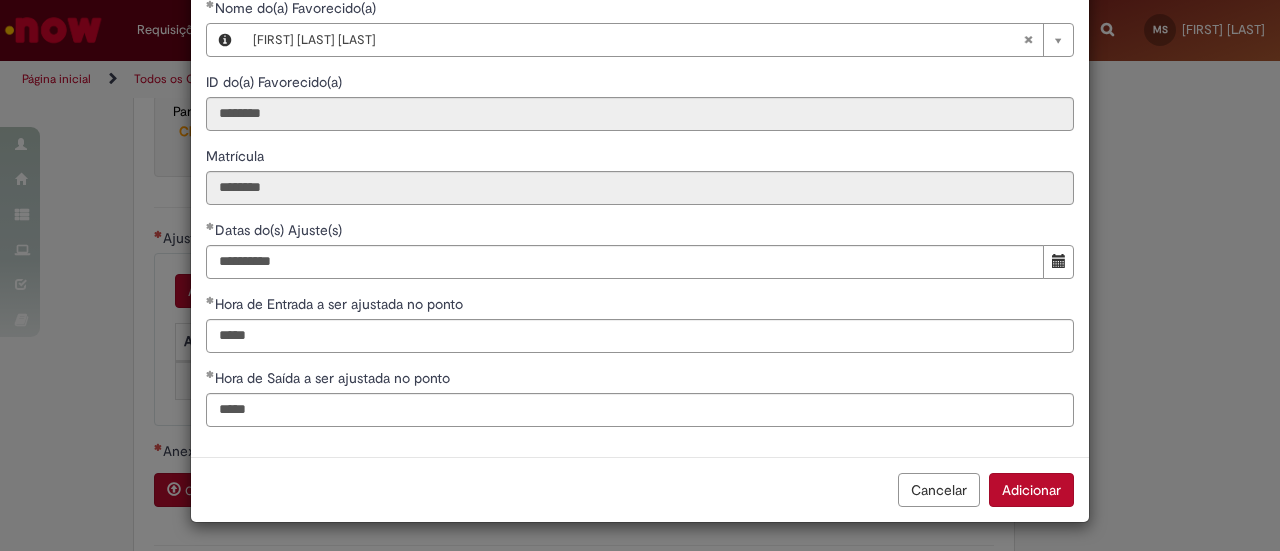 scroll, scrollTop: 104, scrollLeft: 0, axis: vertical 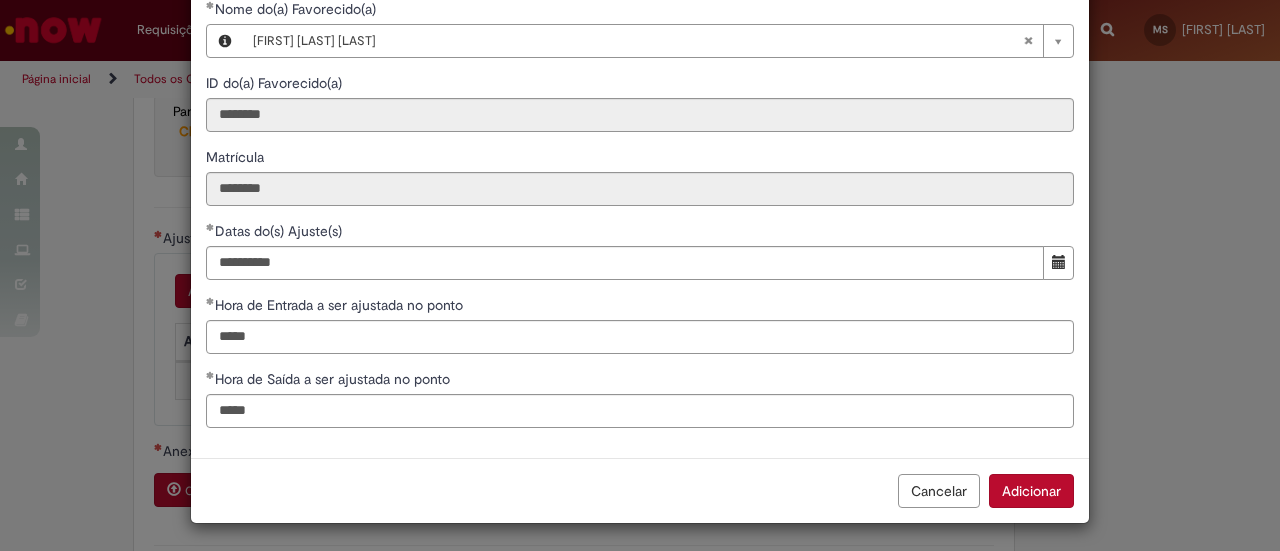 click on "Adicionar" at bounding box center (1031, 491) 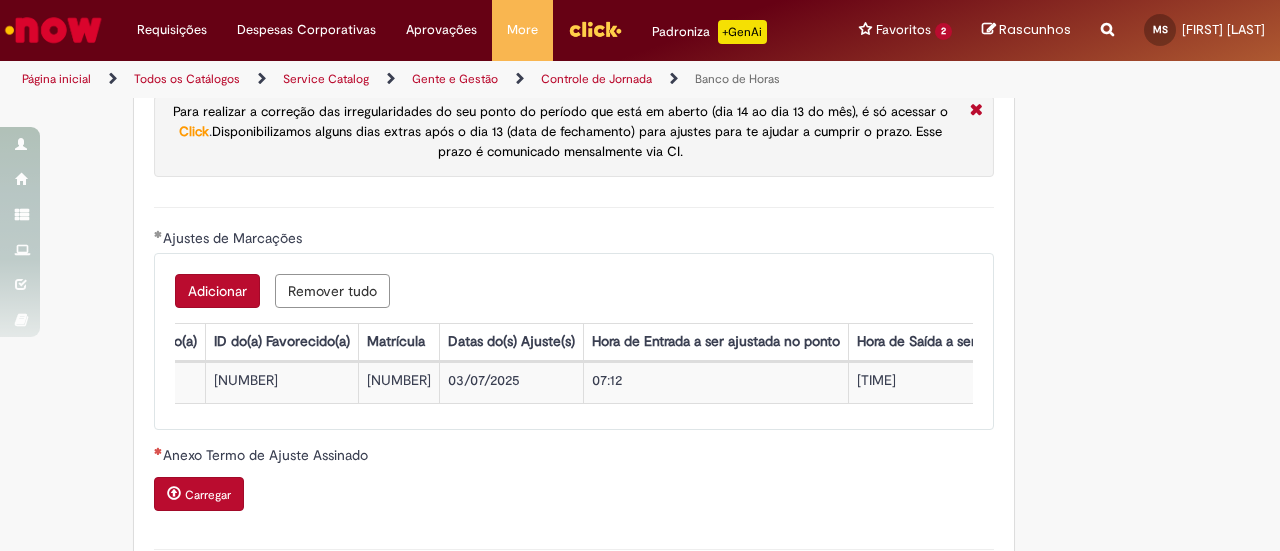 scroll, scrollTop: 0, scrollLeft: 49, axis: horizontal 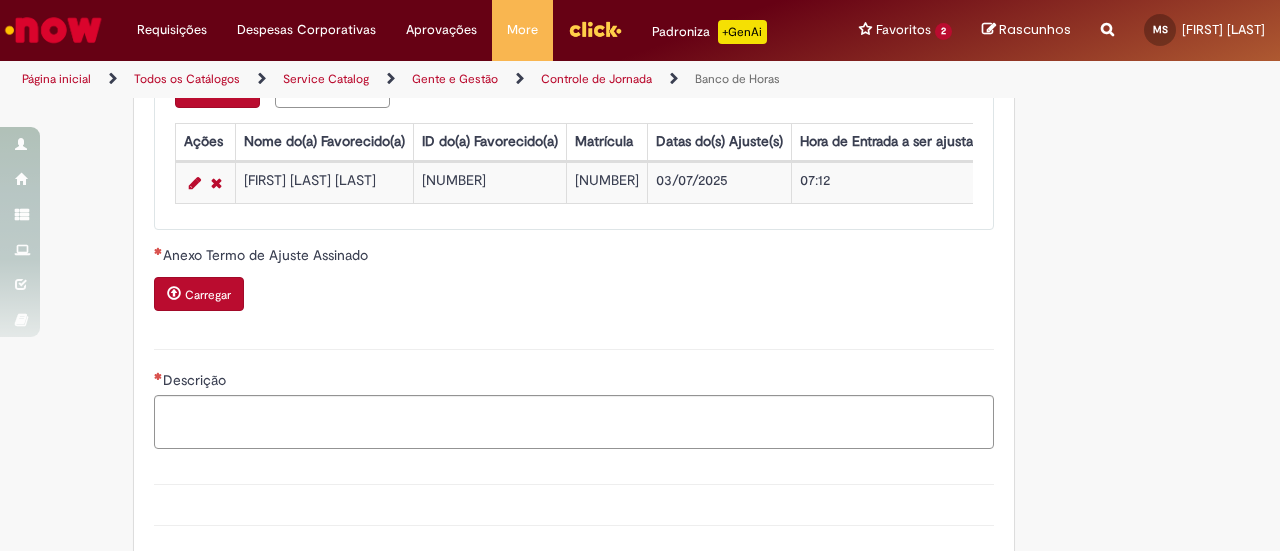 click on "Carregar" at bounding box center [208, 295] 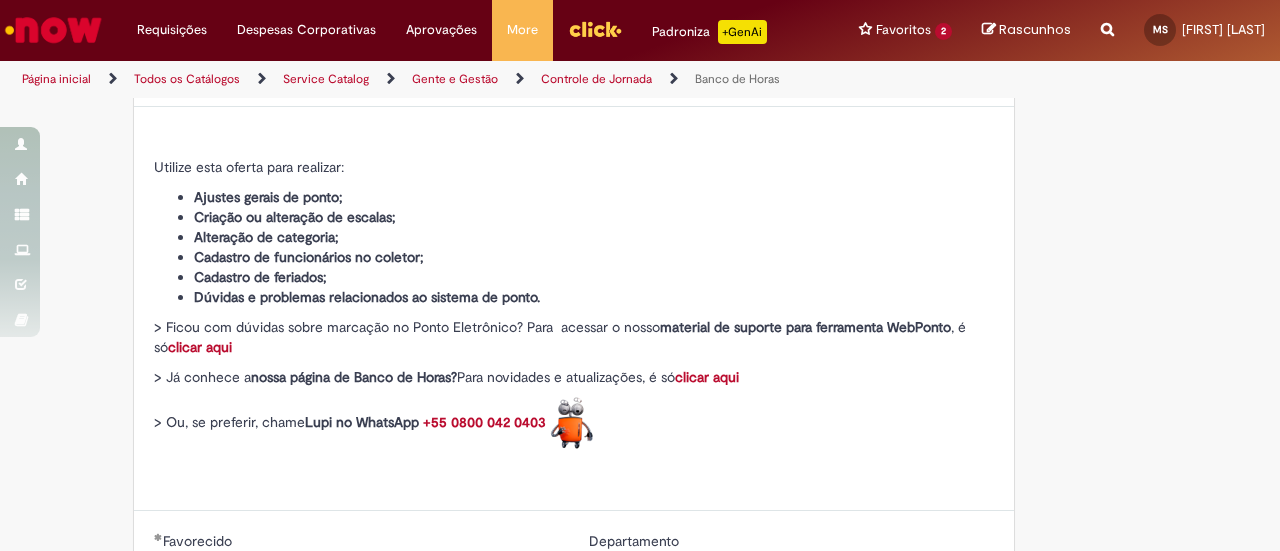 scroll, scrollTop: 579, scrollLeft: 0, axis: vertical 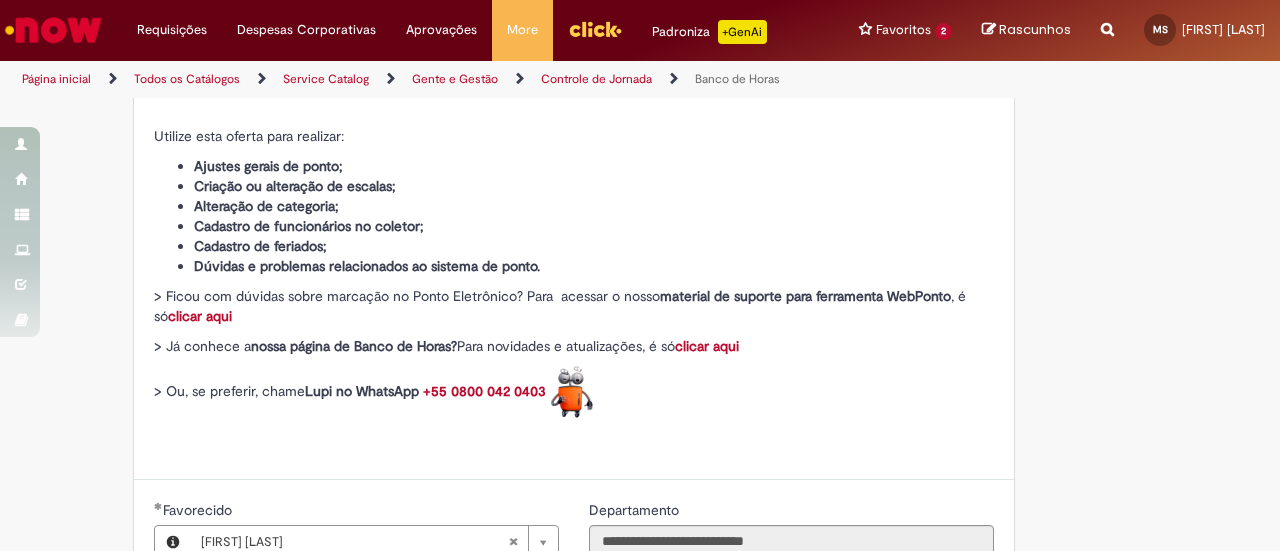 click on "clicar aqui" at bounding box center (200, 316) 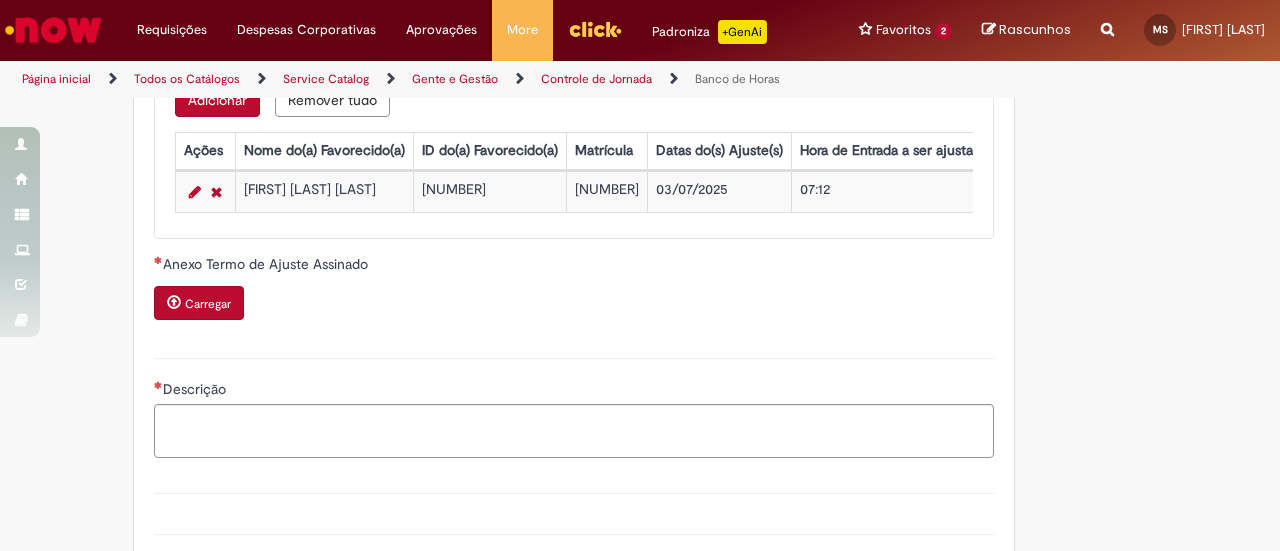 scroll, scrollTop: 1899, scrollLeft: 0, axis: vertical 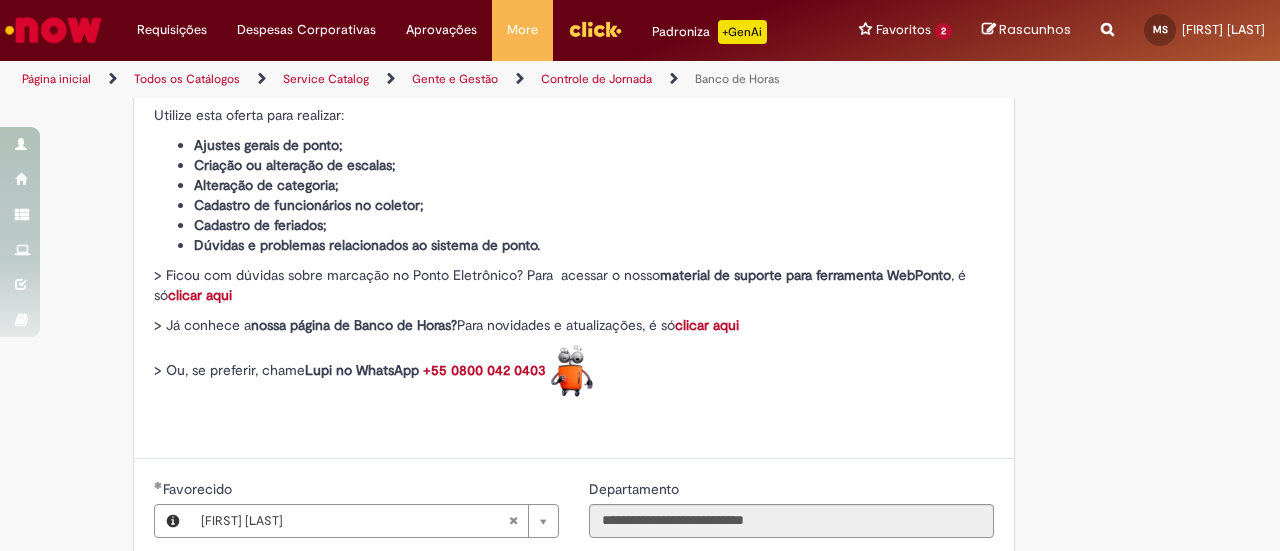 click on "clicar aqui" at bounding box center (707, 325) 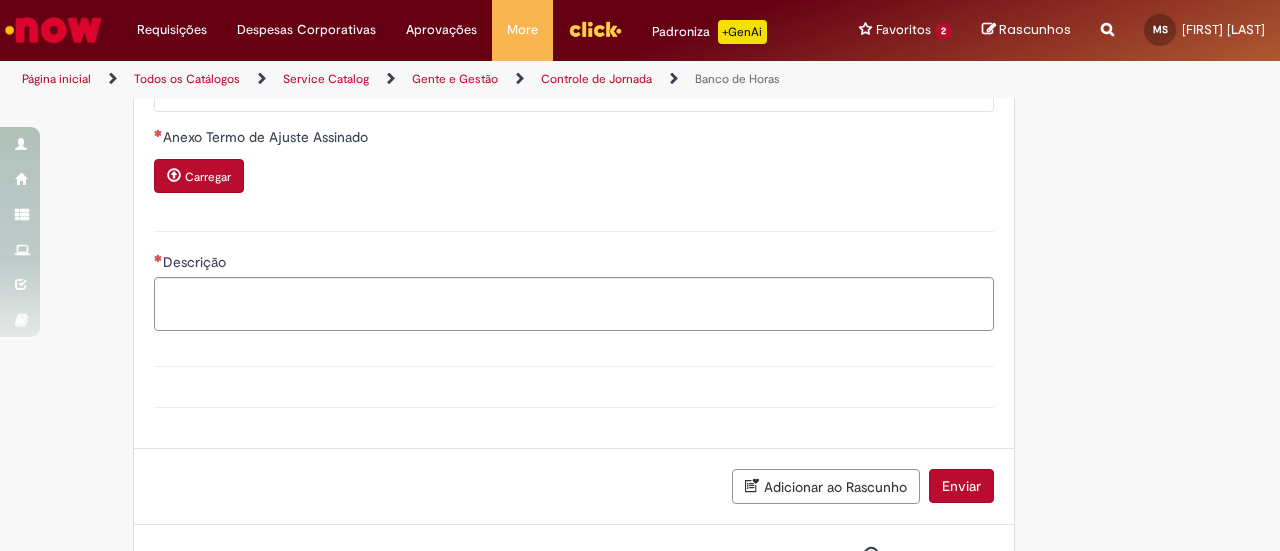 scroll, scrollTop: 2000, scrollLeft: 0, axis: vertical 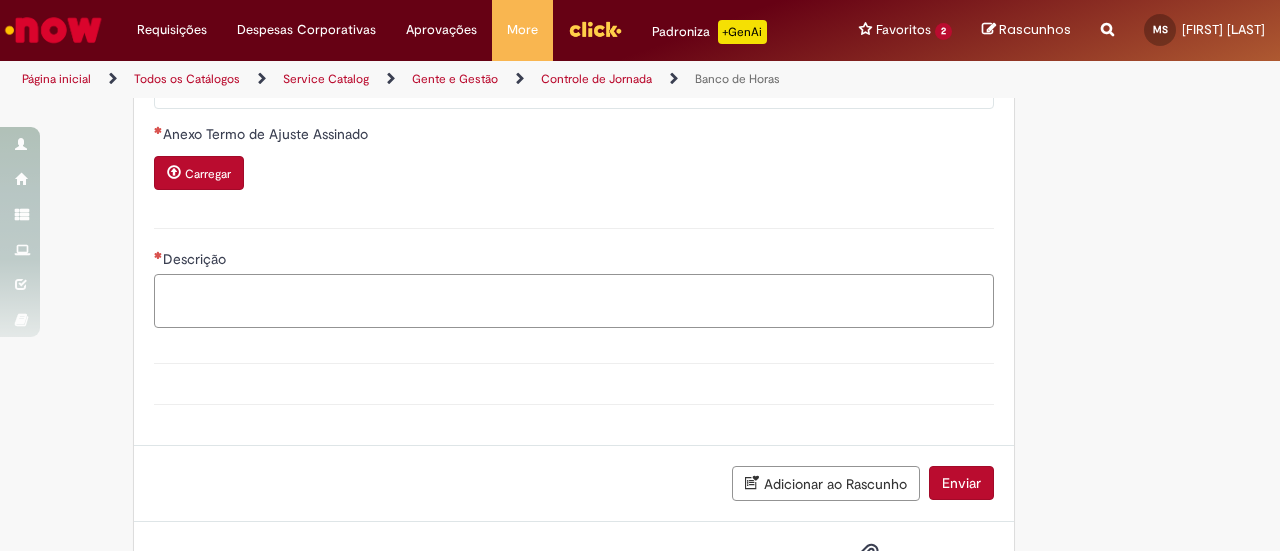click on "Descrição" at bounding box center [574, 300] 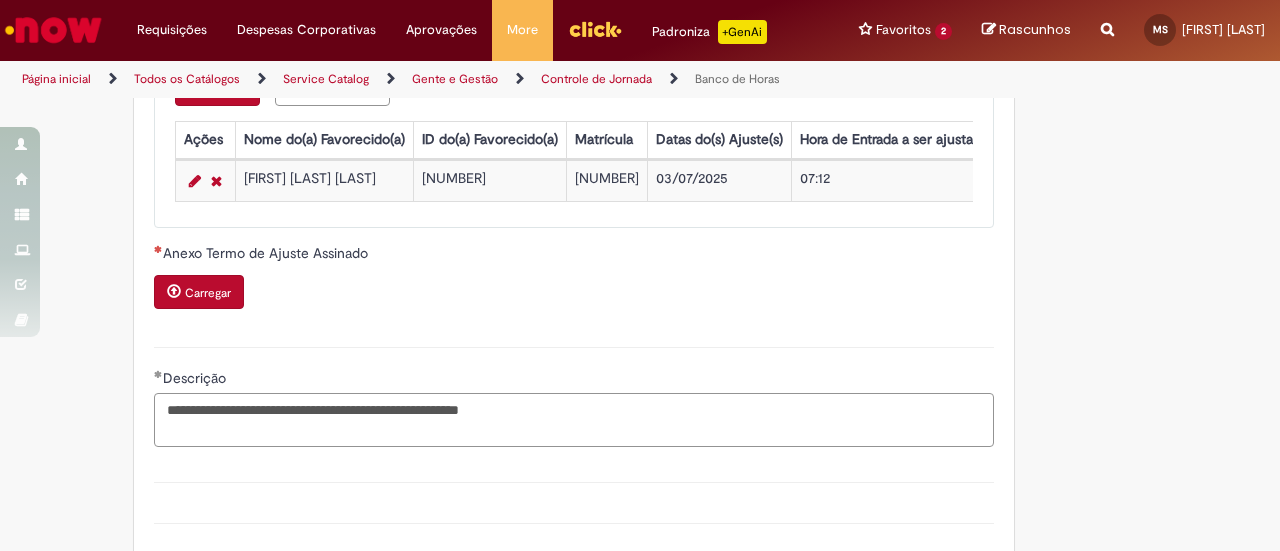 scroll, scrollTop: 2000, scrollLeft: 0, axis: vertical 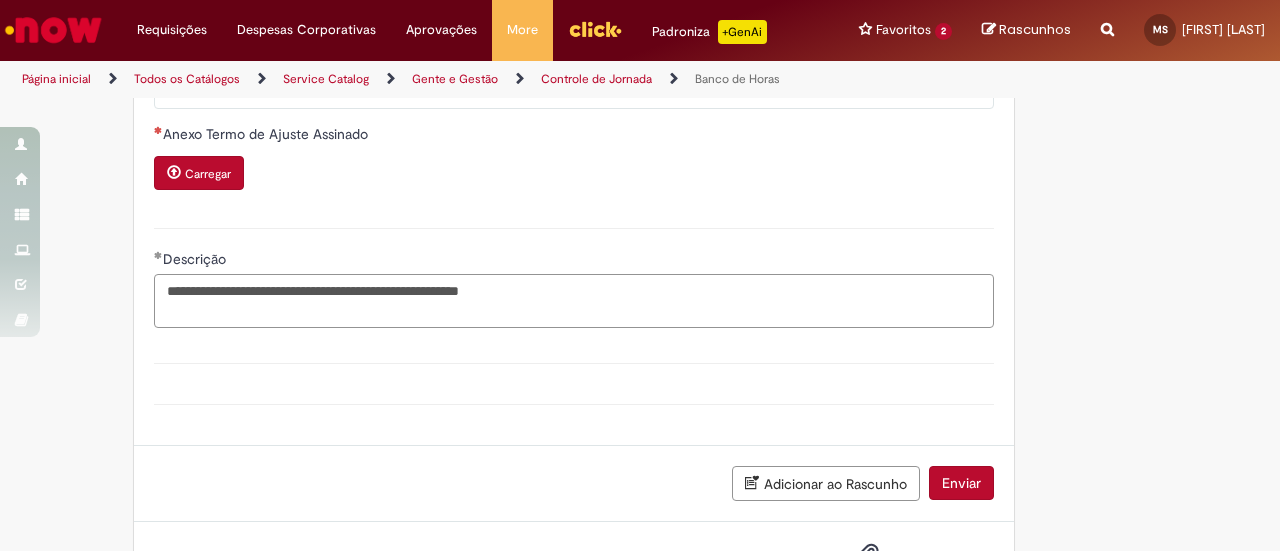 click on "**********" at bounding box center (574, 300) 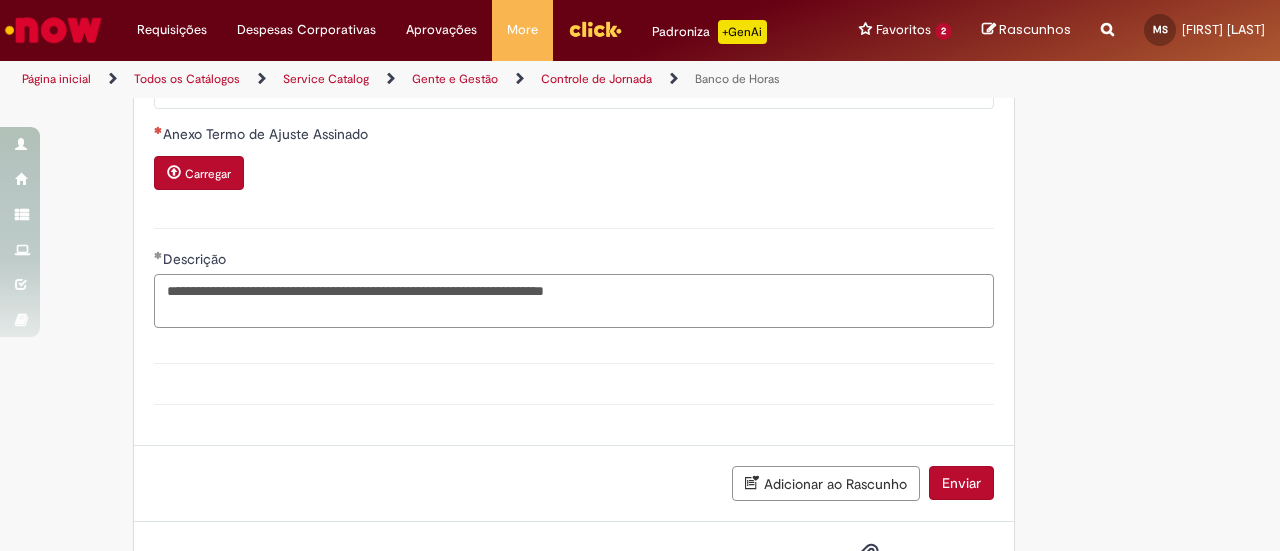 click on "**********" at bounding box center [574, 300] 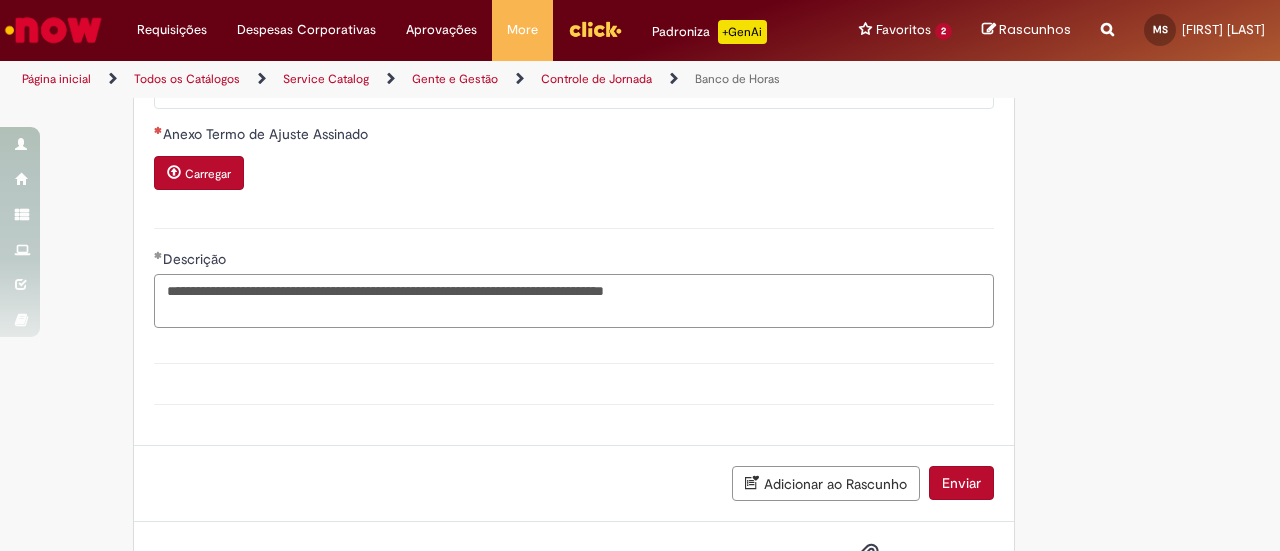 click on "**********" at bounding box center [574, 300] 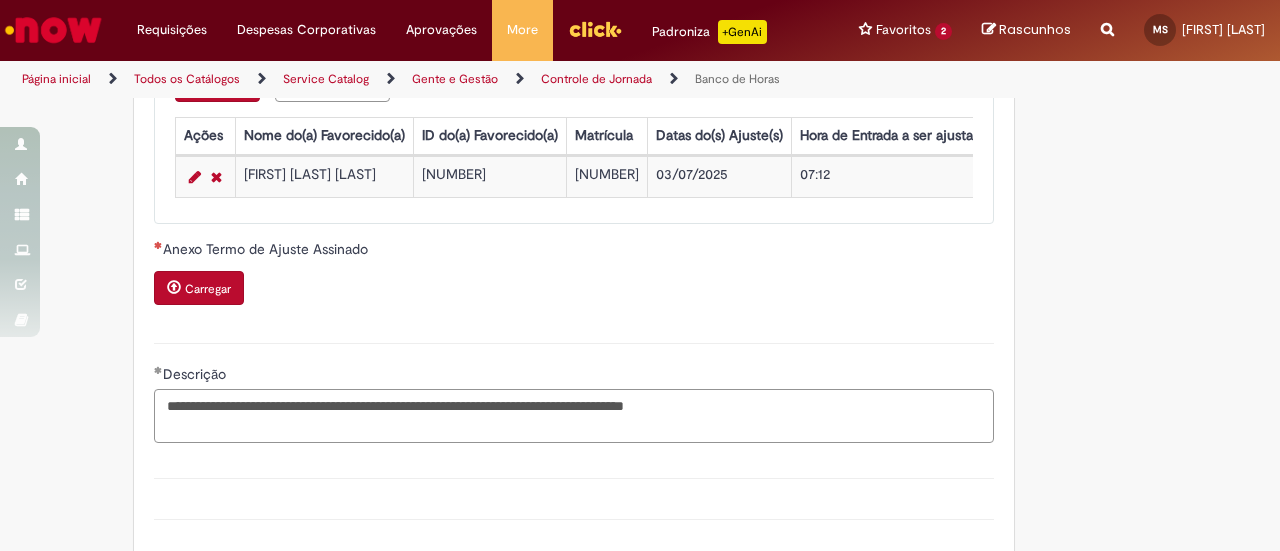 scroll, scrollTop: 1700, scrollLeft: 0, axis: vertical 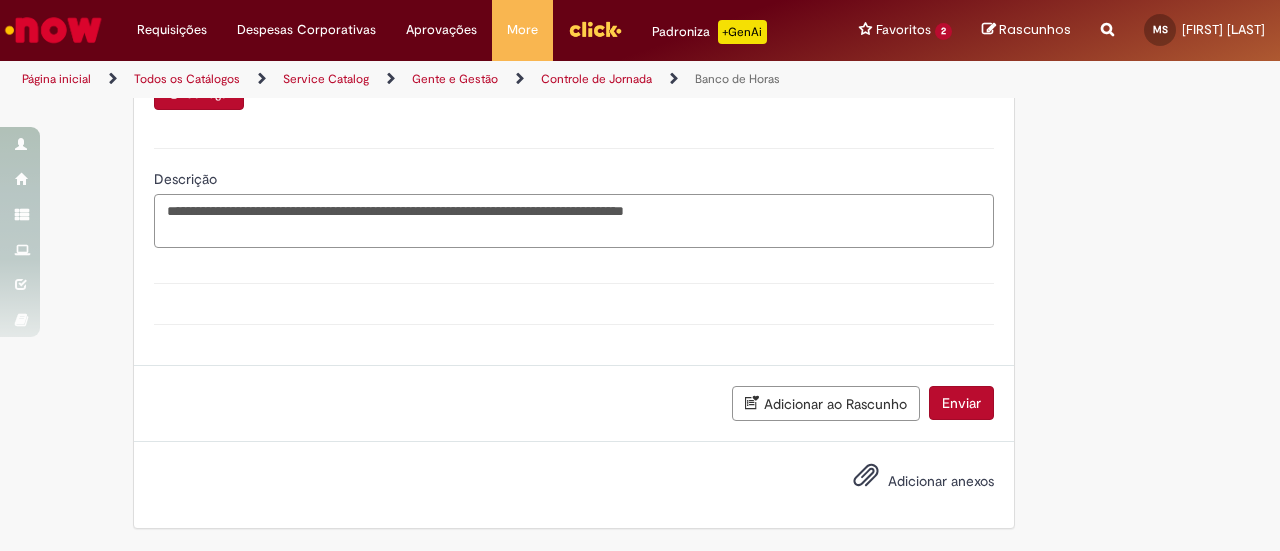 click on "**********" at bounding box center (574, 220) 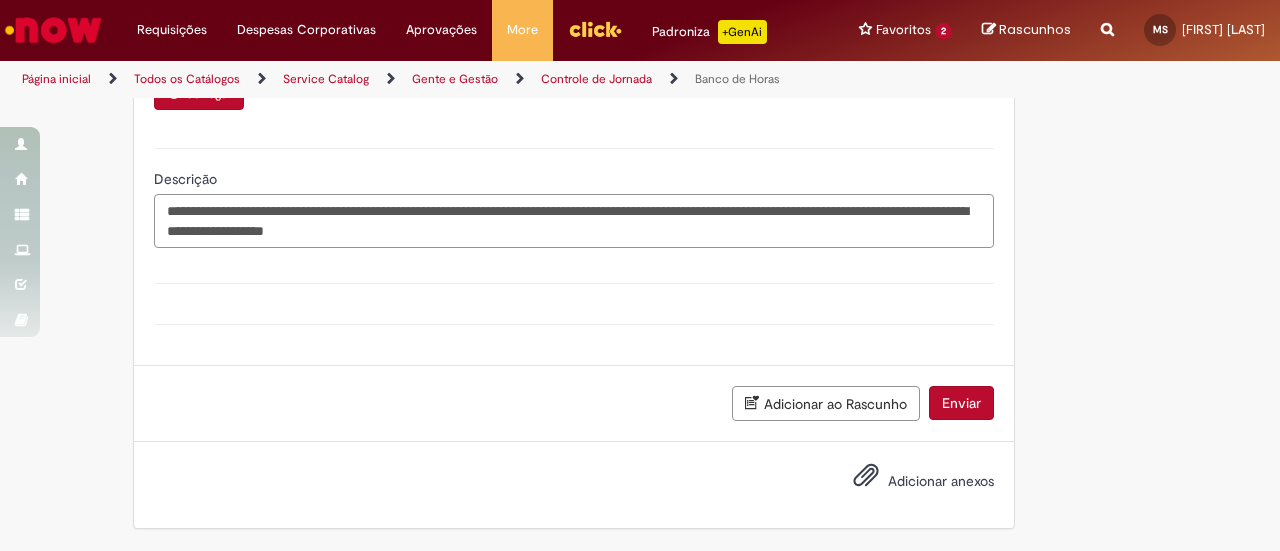 click on "**********" at bounding box center [574, 220] 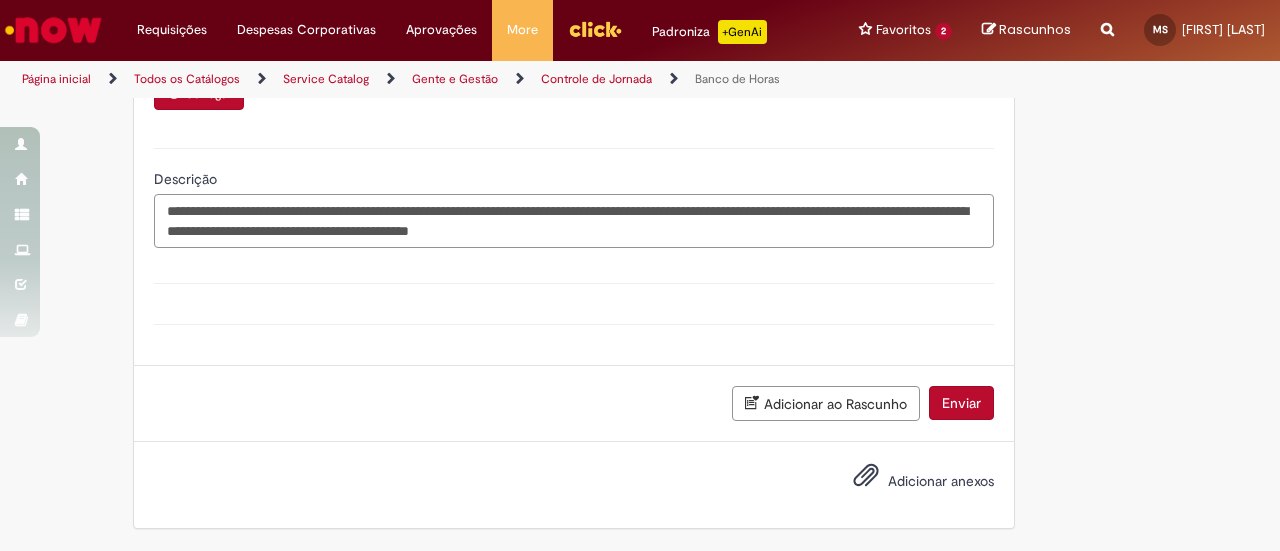 click on "**********" at bounding box center (574, 220) 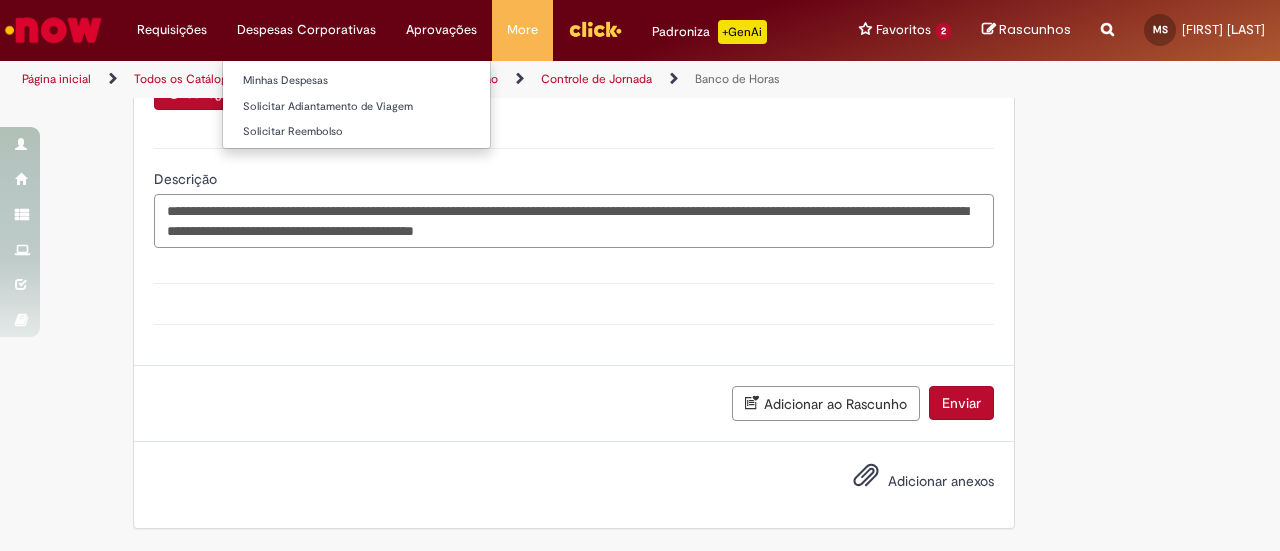 type on "**********" 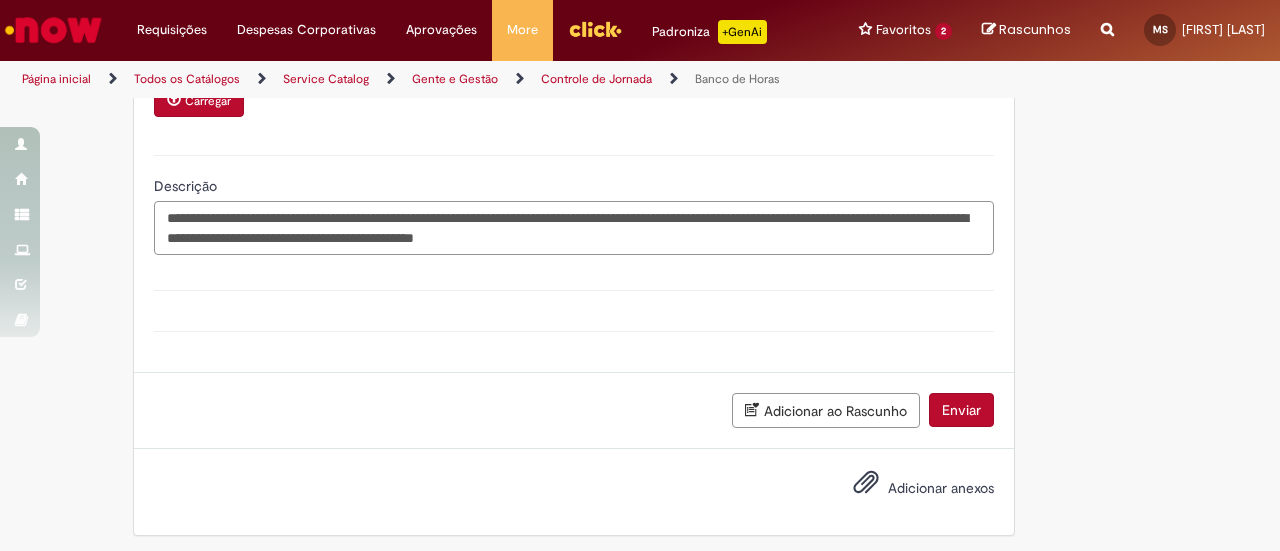 scroll, scrollTop: 2099, scrollLeft: 0, axis: vertical 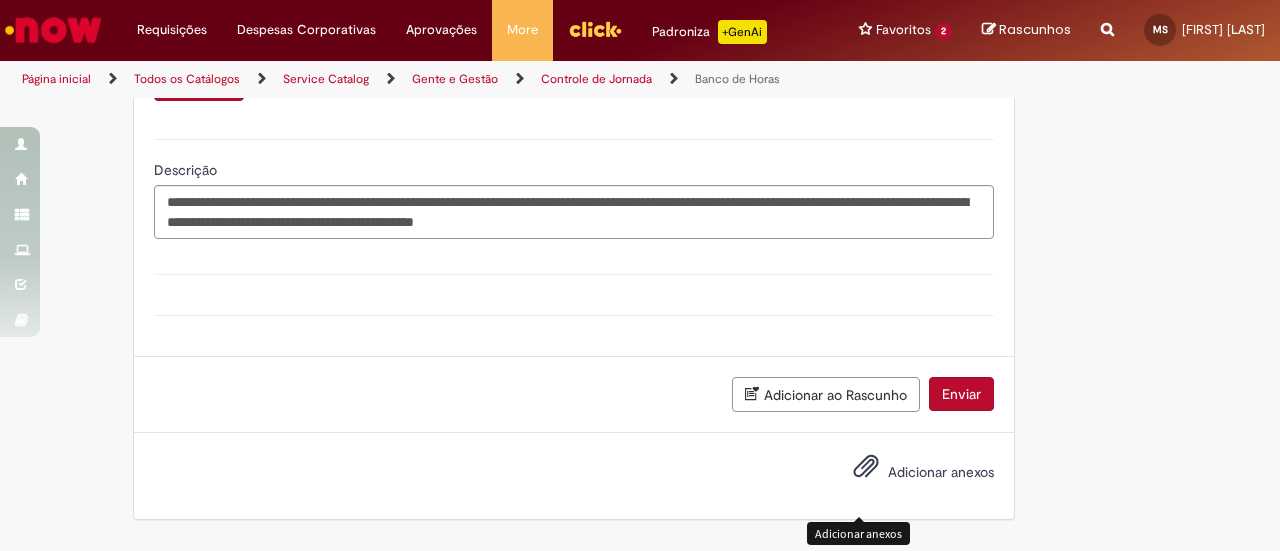 click at bounding box center [866, 467] 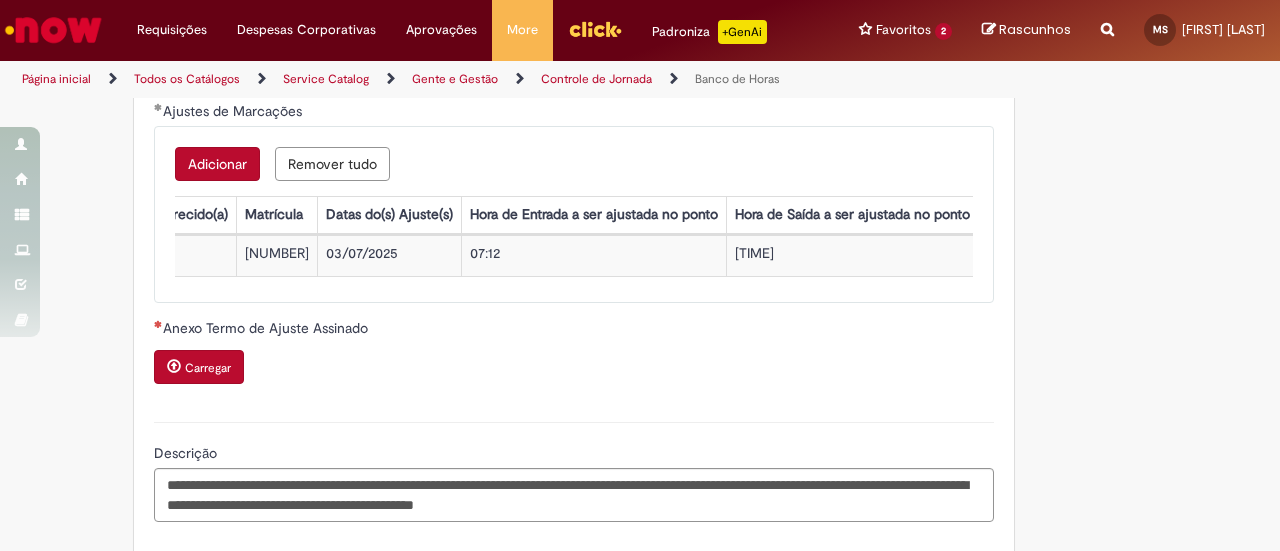 scroll, scrollTop: 1799, scrollLeft: 0, axis: vertical 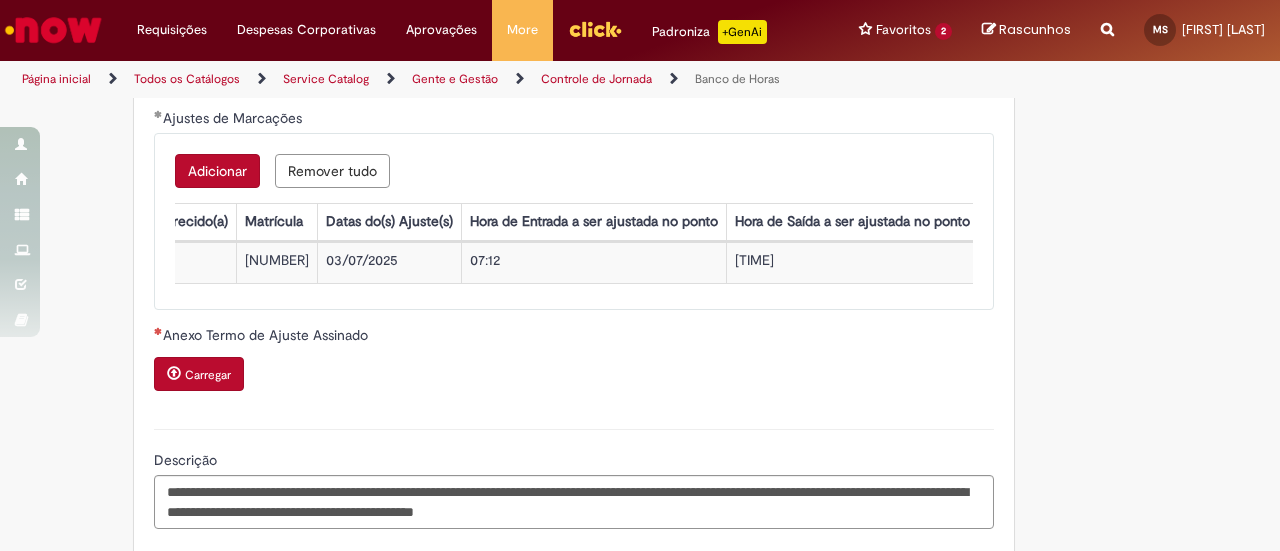 click on "Carregar" at bounding box center [208, 375] 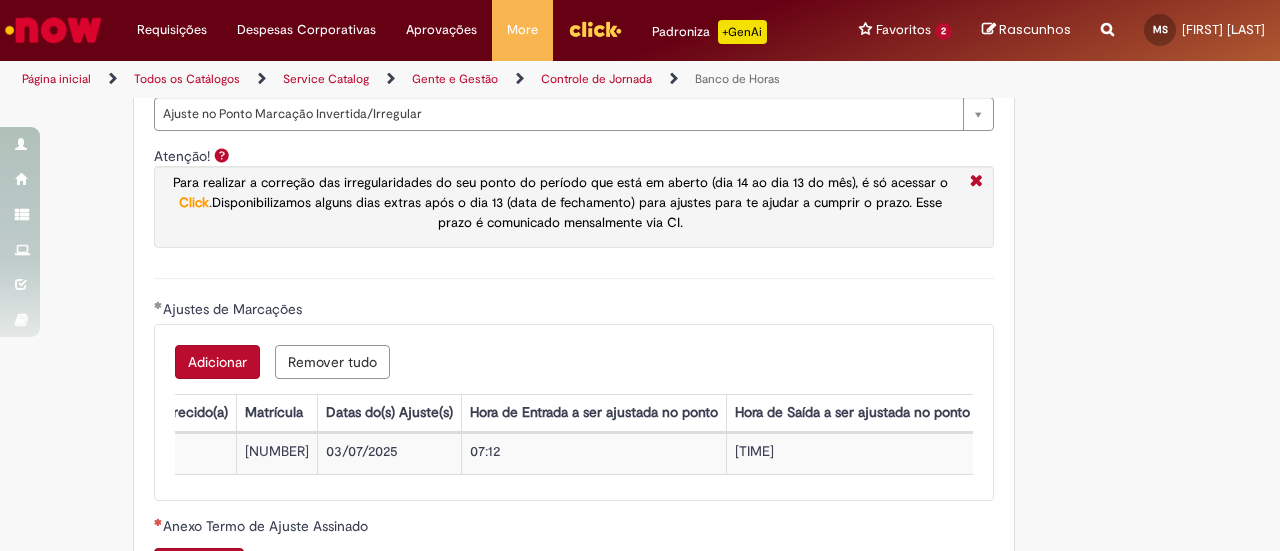 scroll, scrollTop: 1499, scrollLeft: 0, axis: vertical 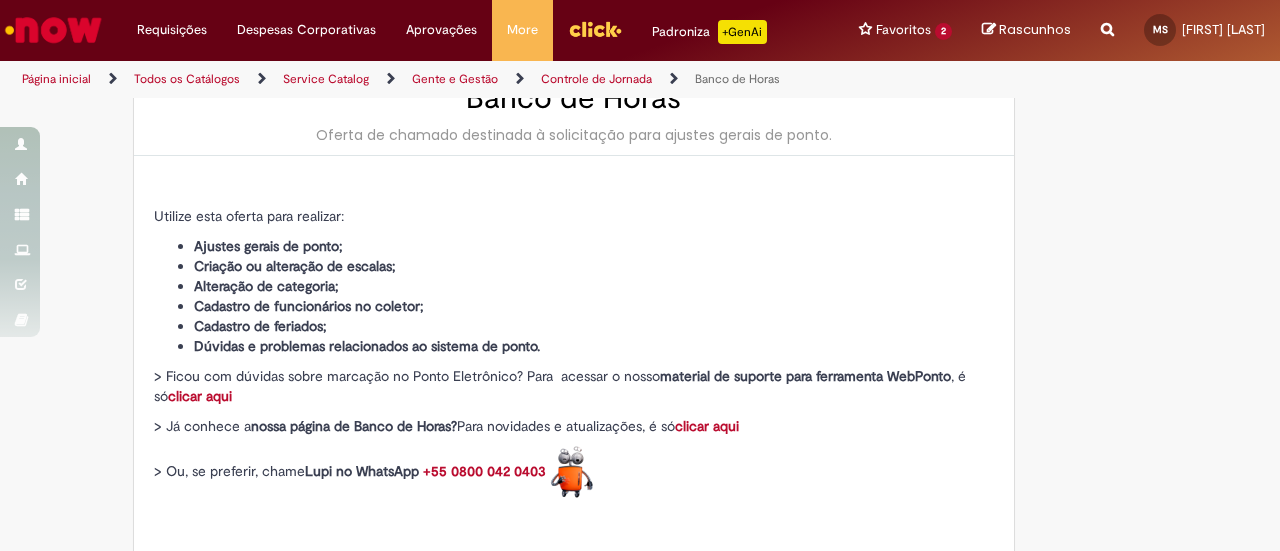 click on "clicar aqui" at bounding box center [200, 396] 